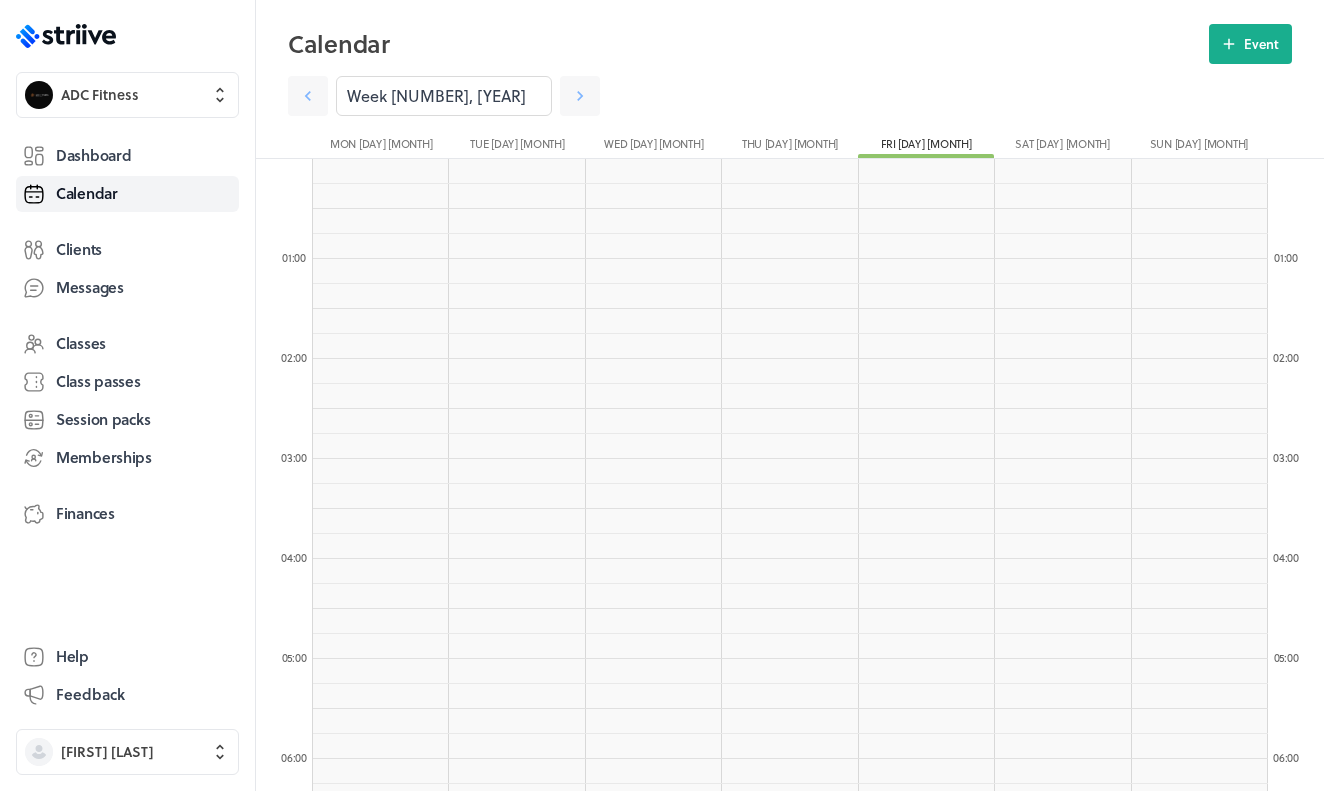 scroll, scrollTop: 1065, scrollLeft: 0, axis: vertical 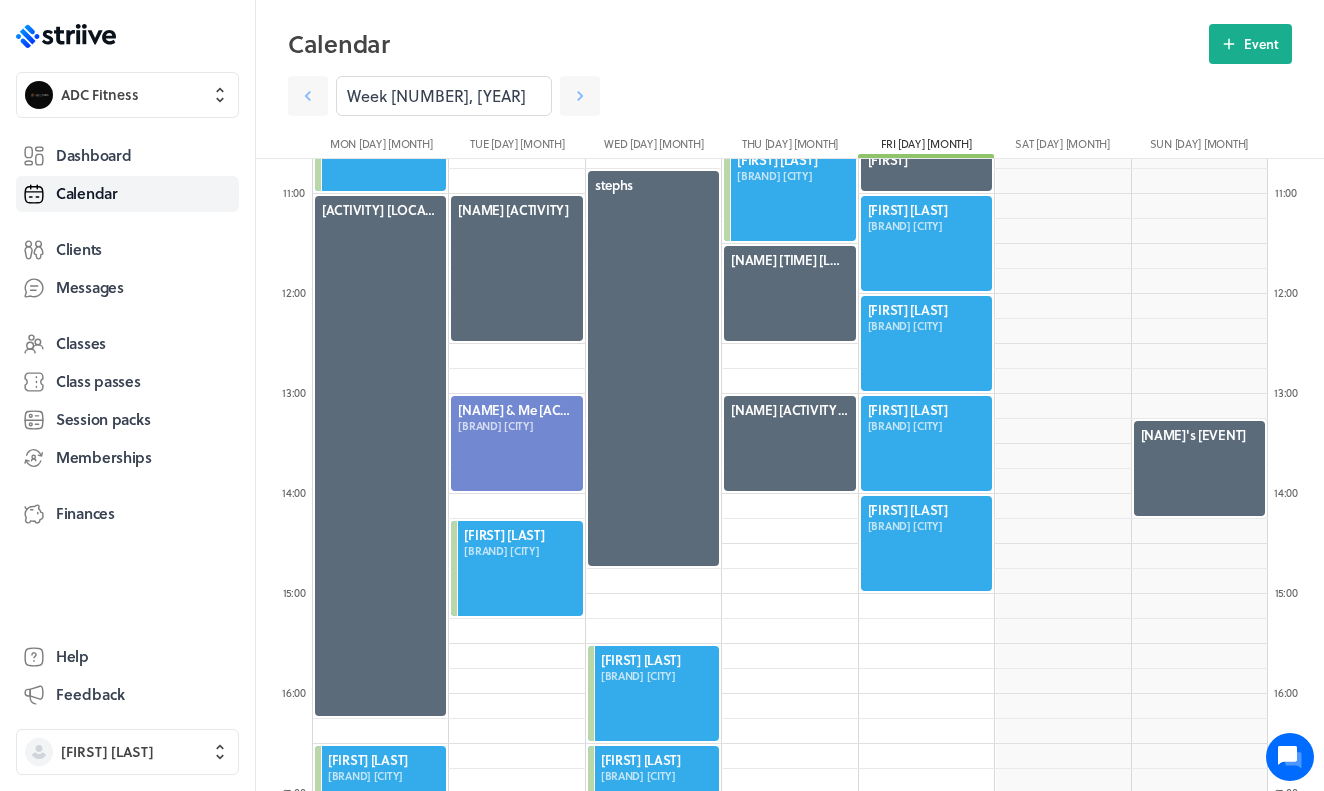 click at bounding box center (926, 243) 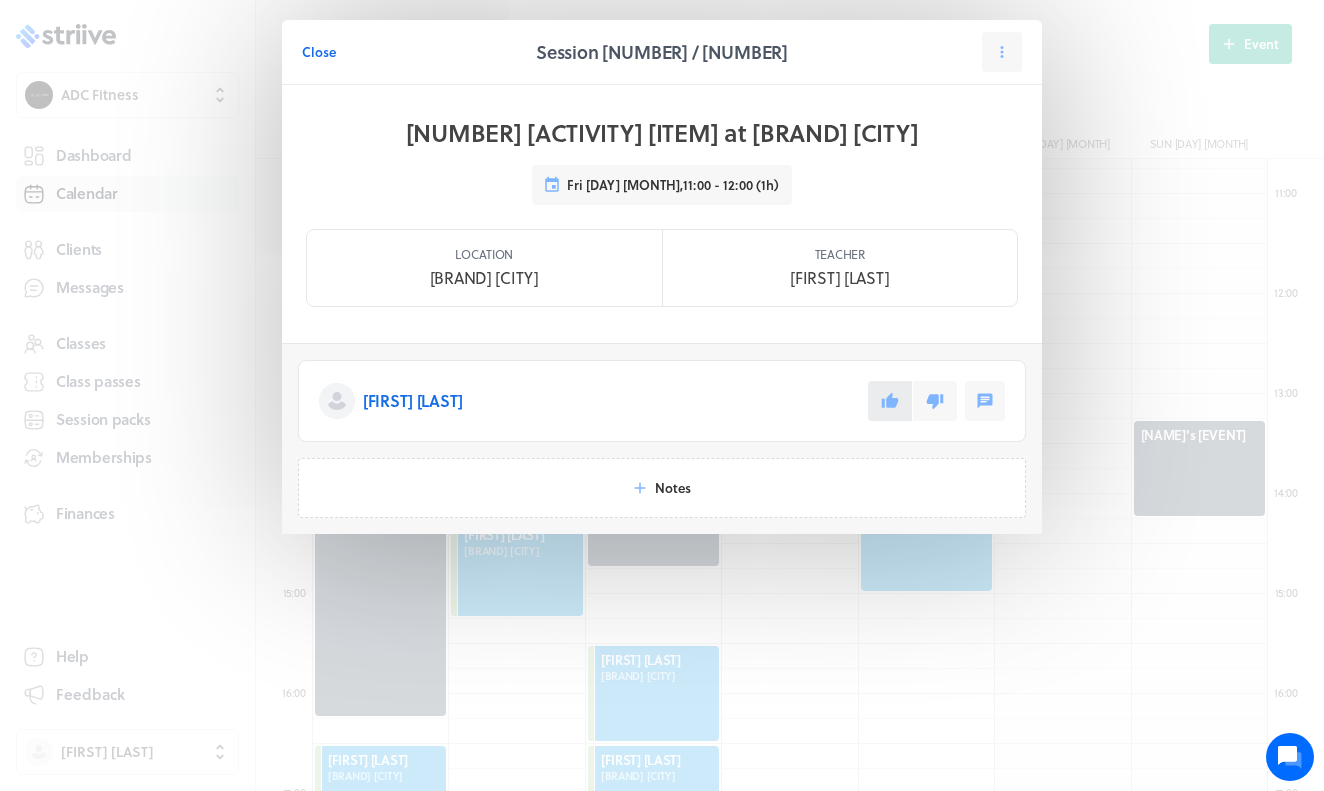 click 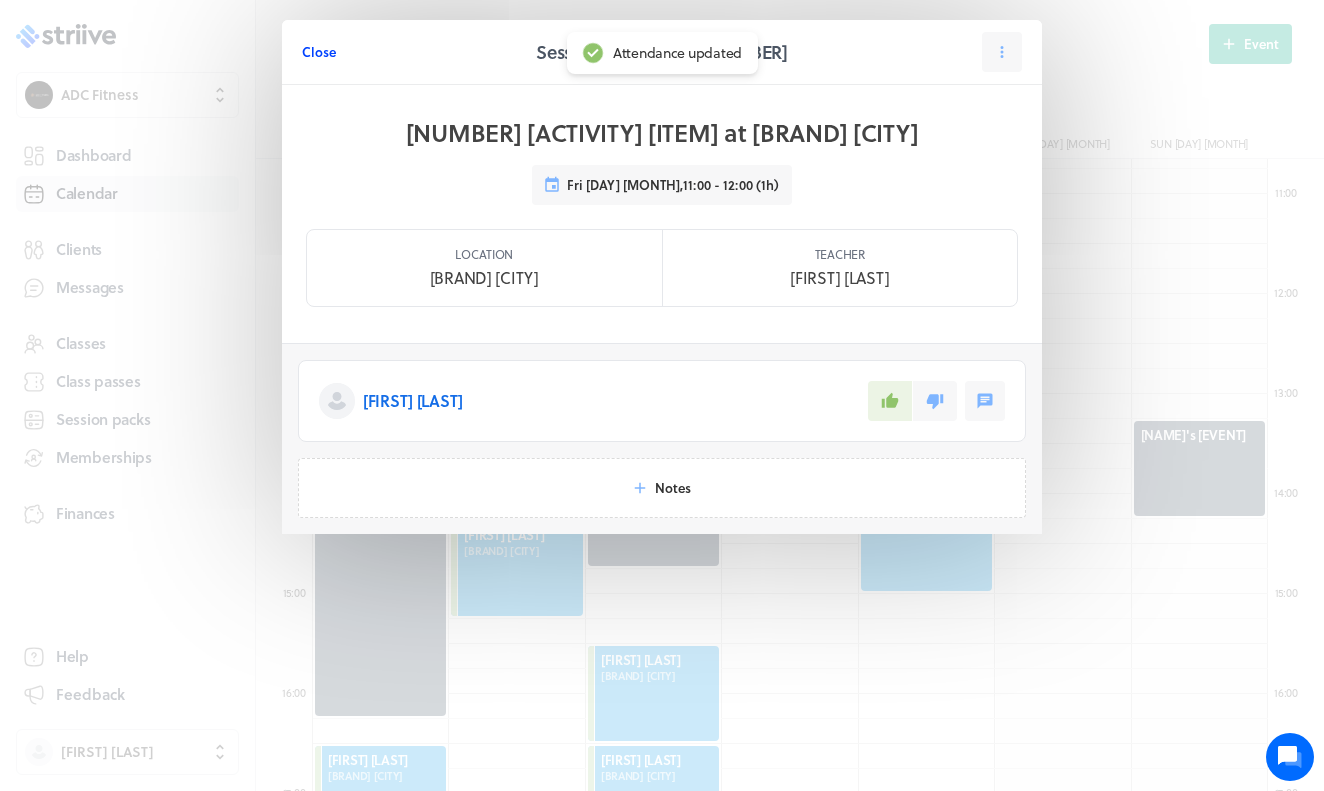 click on "Close" at bounding box center (319, 52) 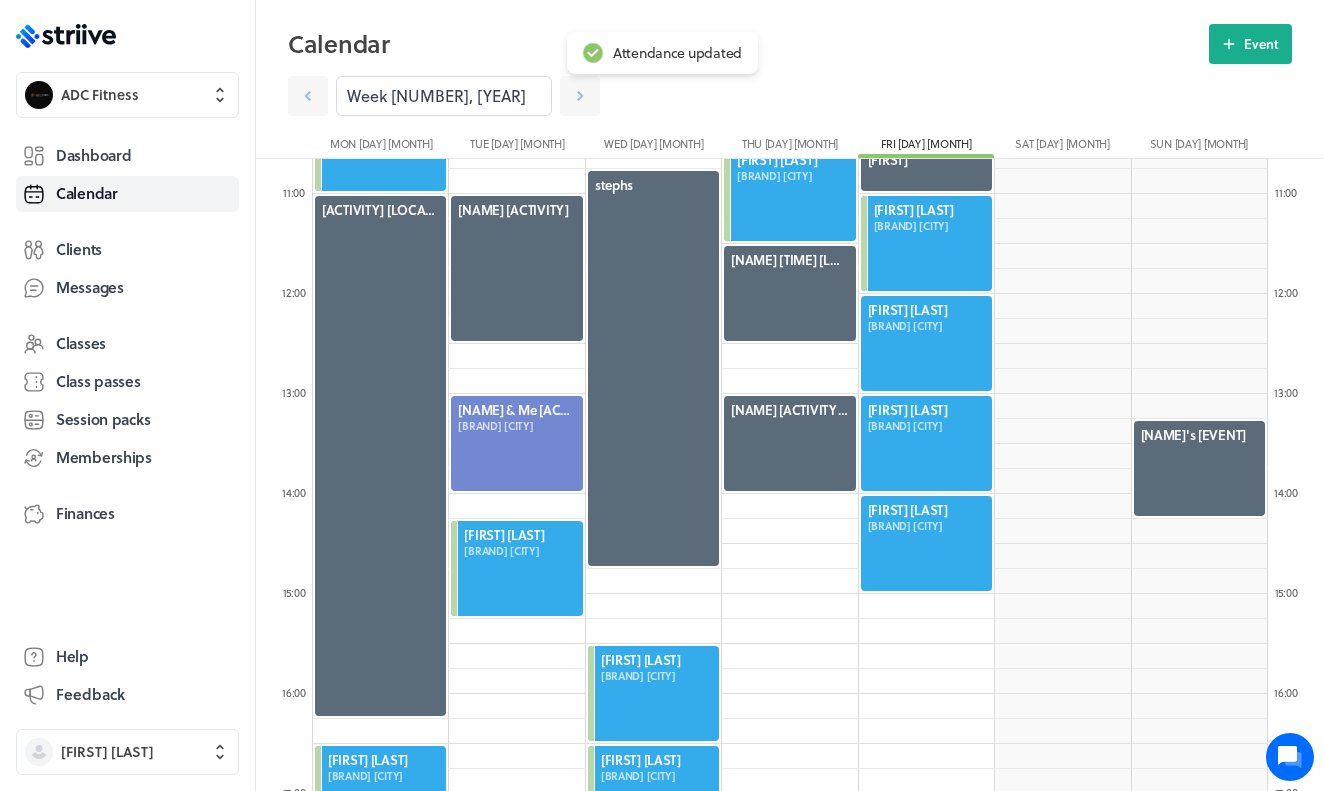 click at bounding box center (926, 343) 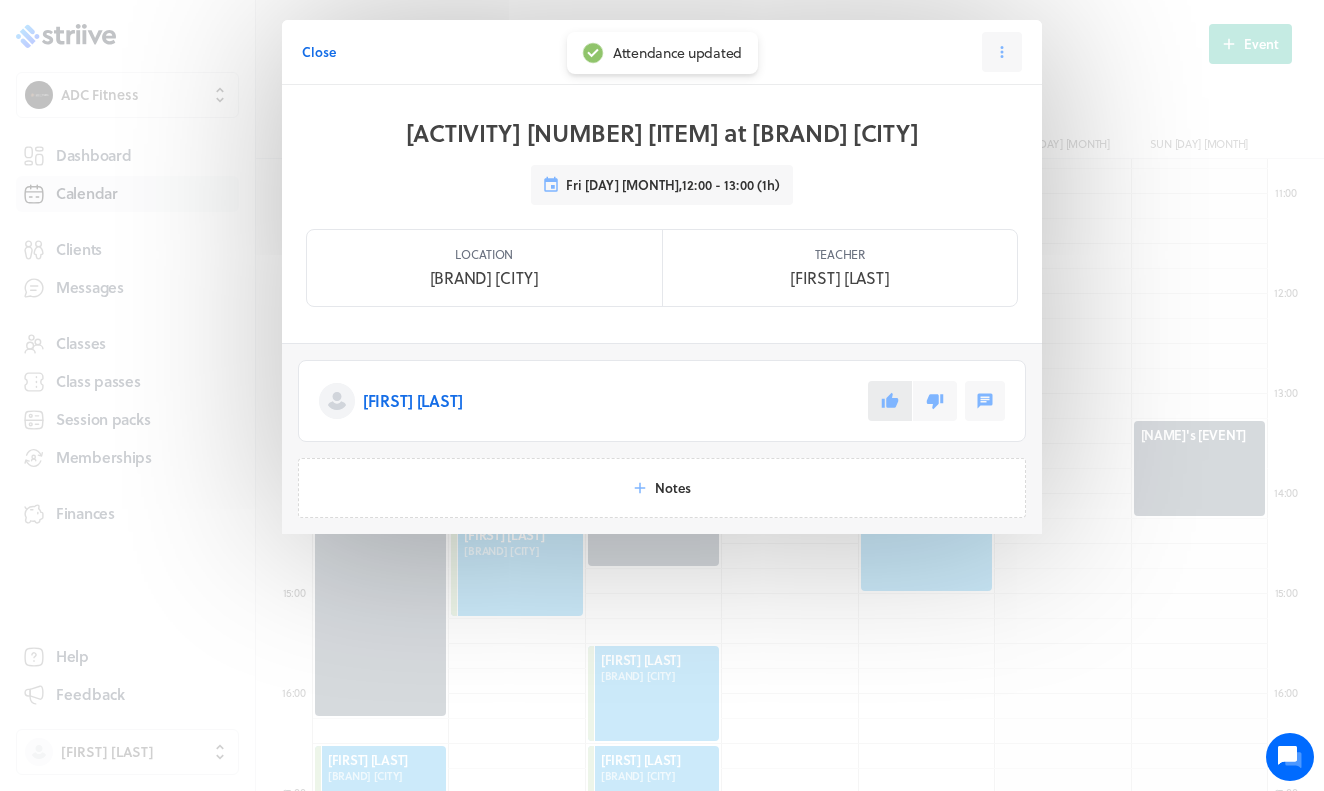 click 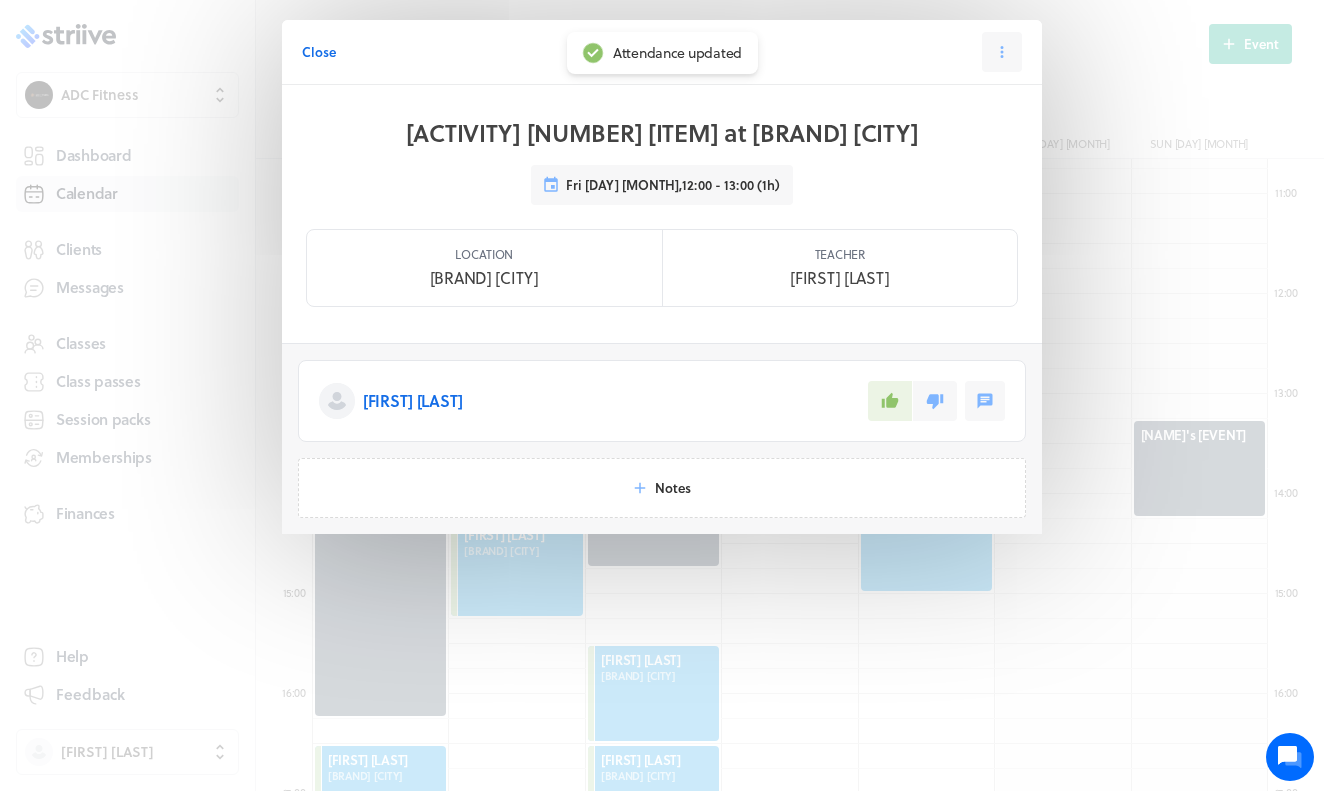 click on "Close" at bounding box center [319, 52] 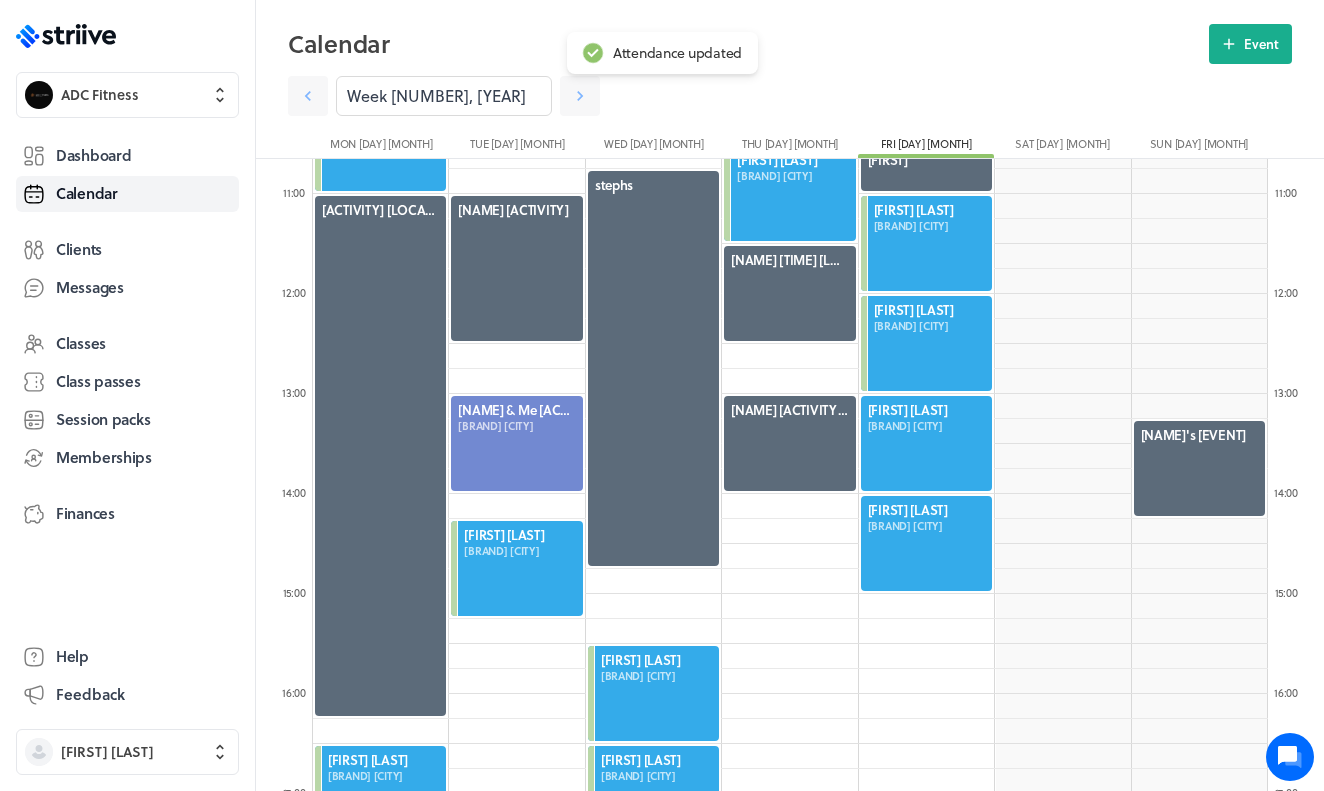 click at bounding box center (926, 443) 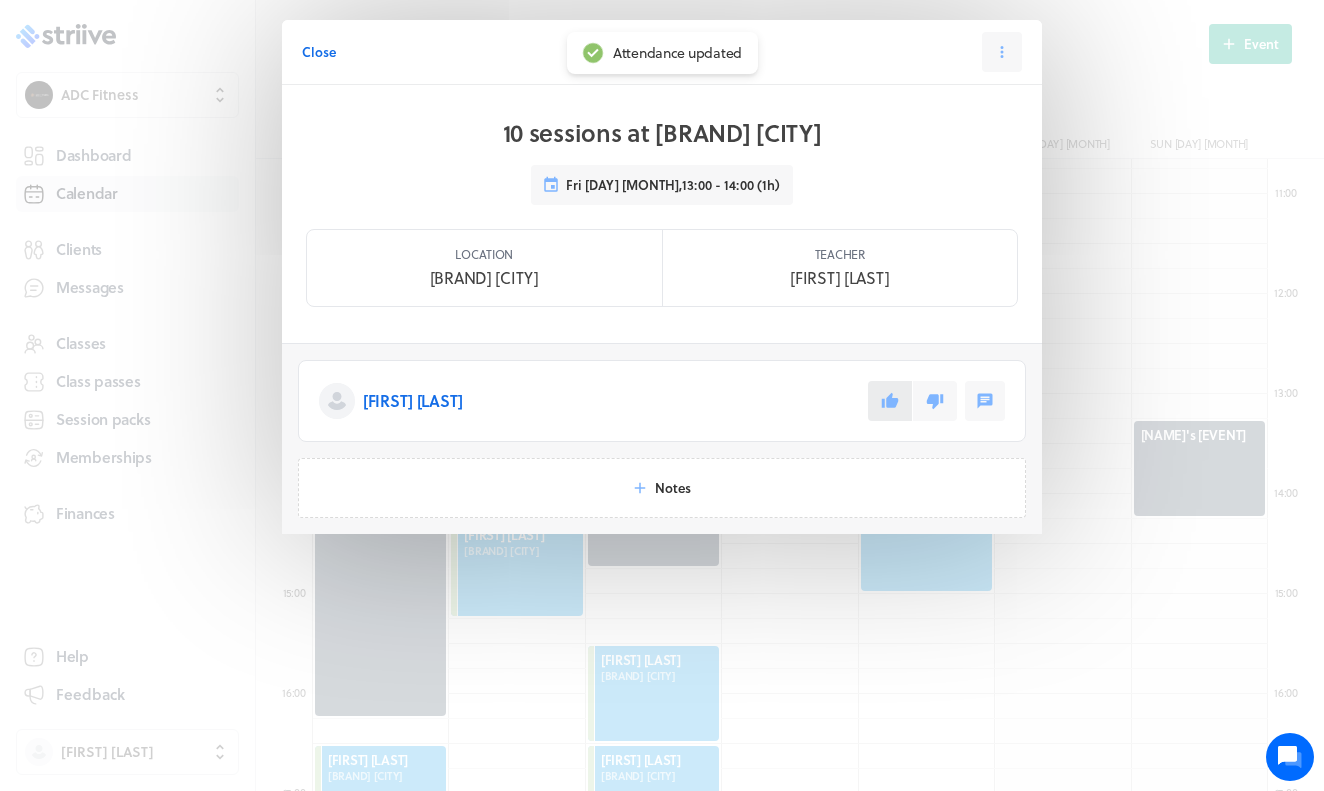 click at bounding box center [890, 401] 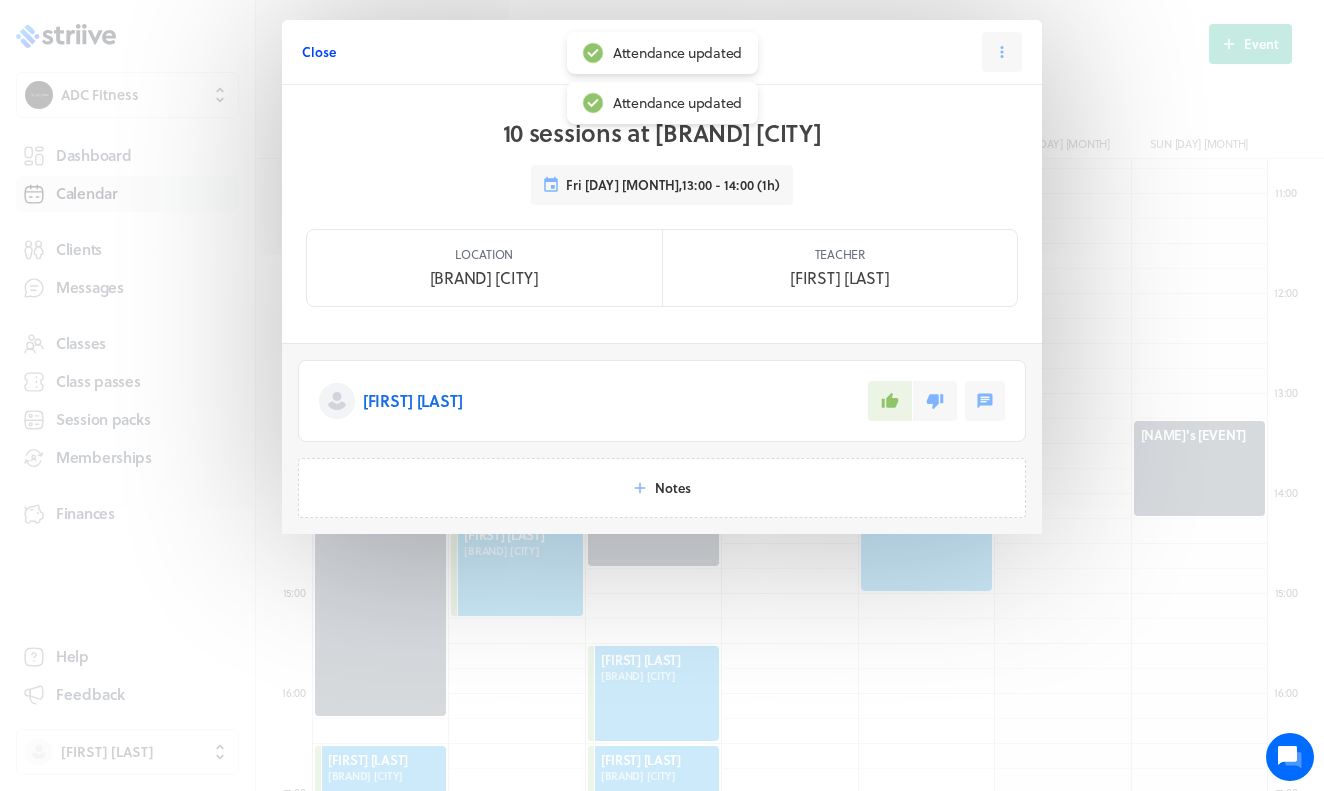 click on "Close" at bounding box center (319, 52) 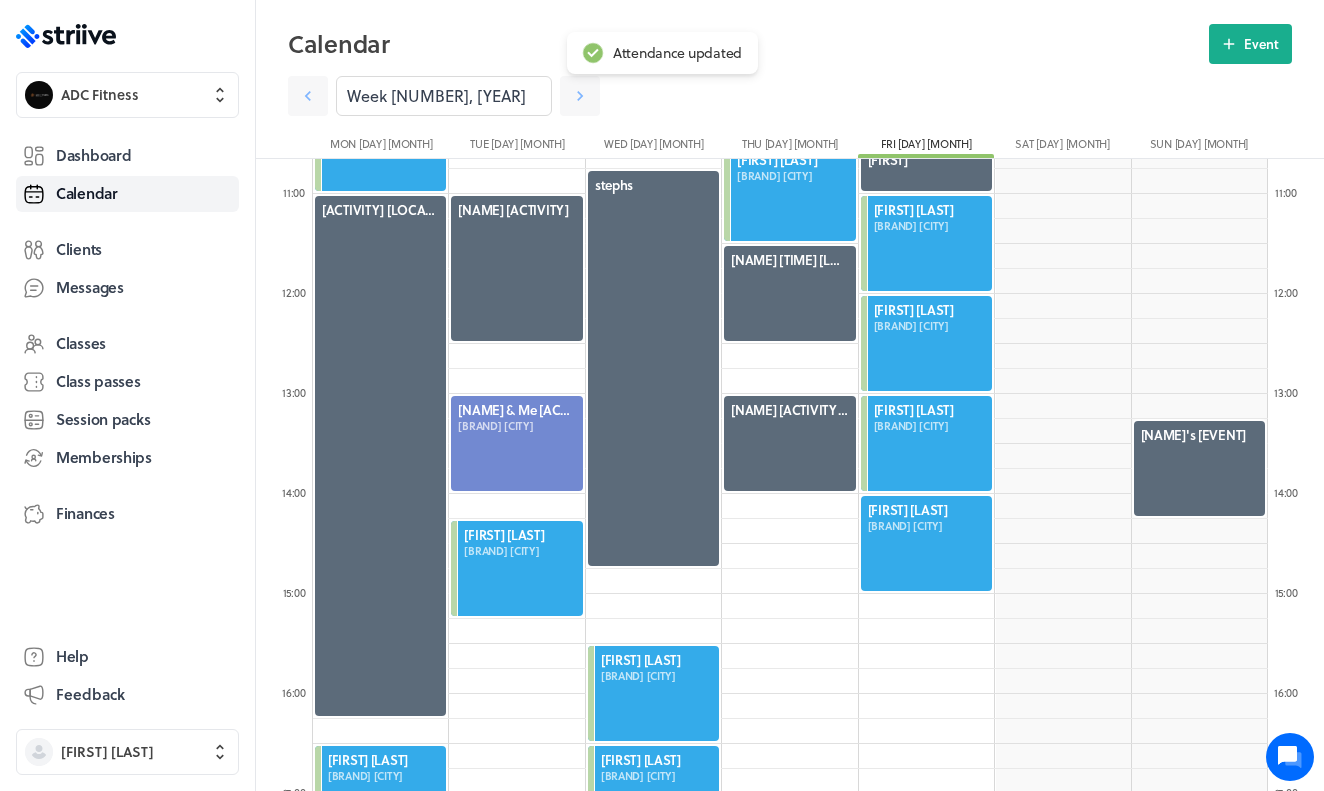 click at bounding box center (926, 543) 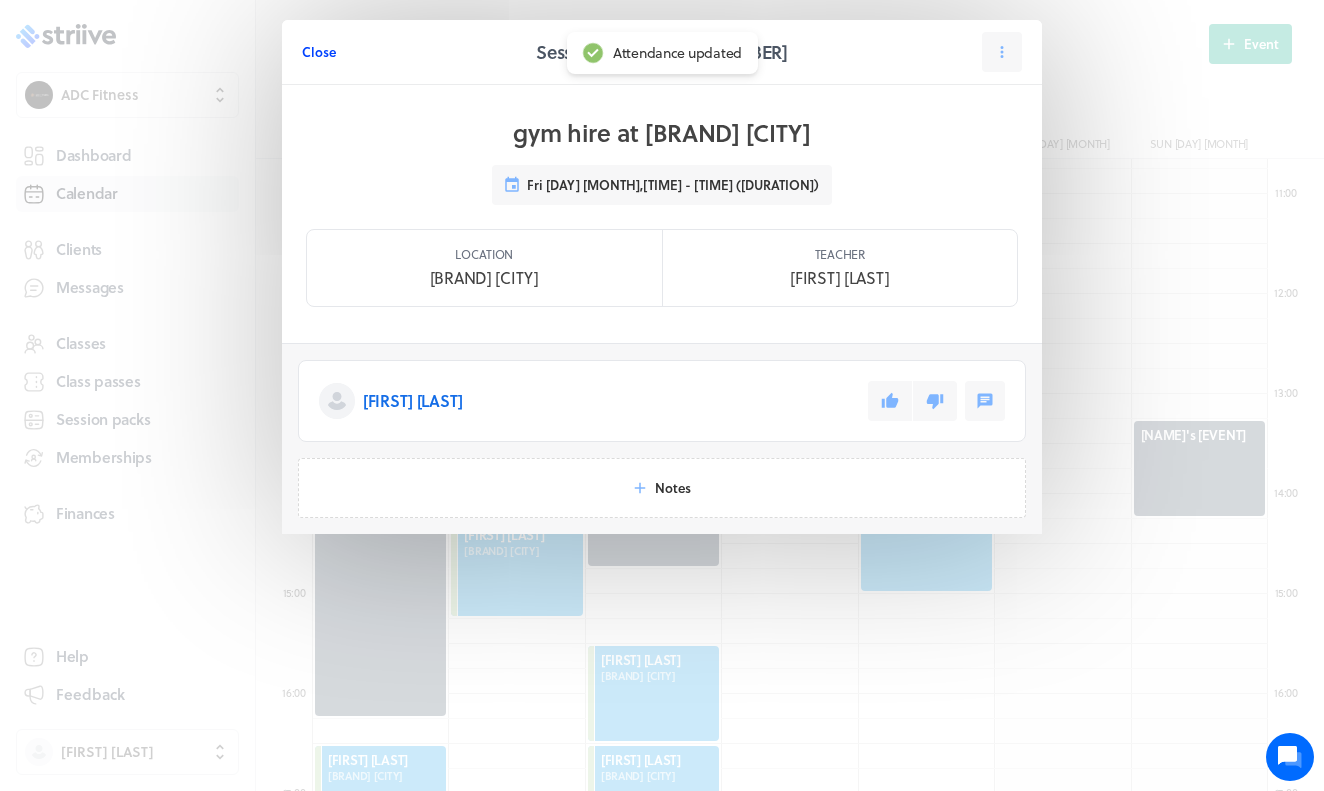 click on "Close" at bounding box center [319, 52] 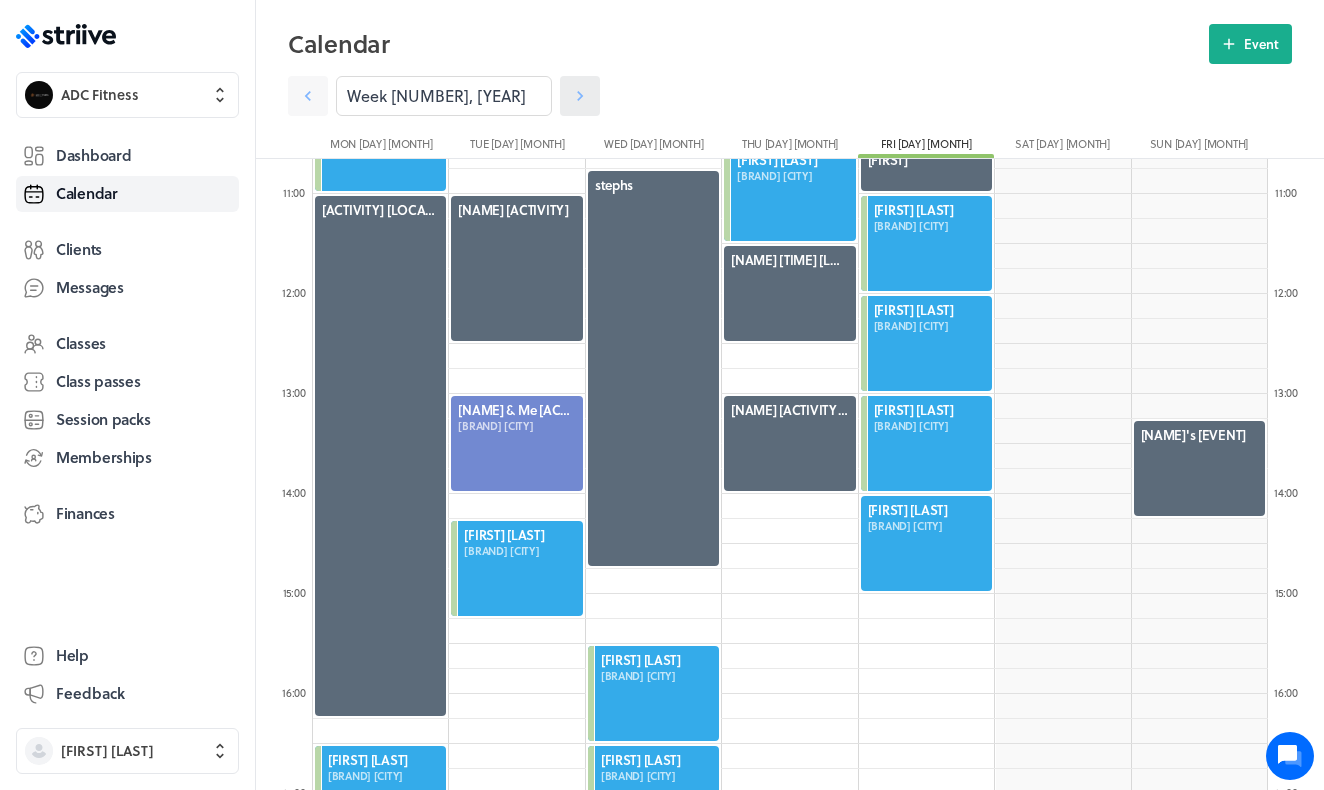 click 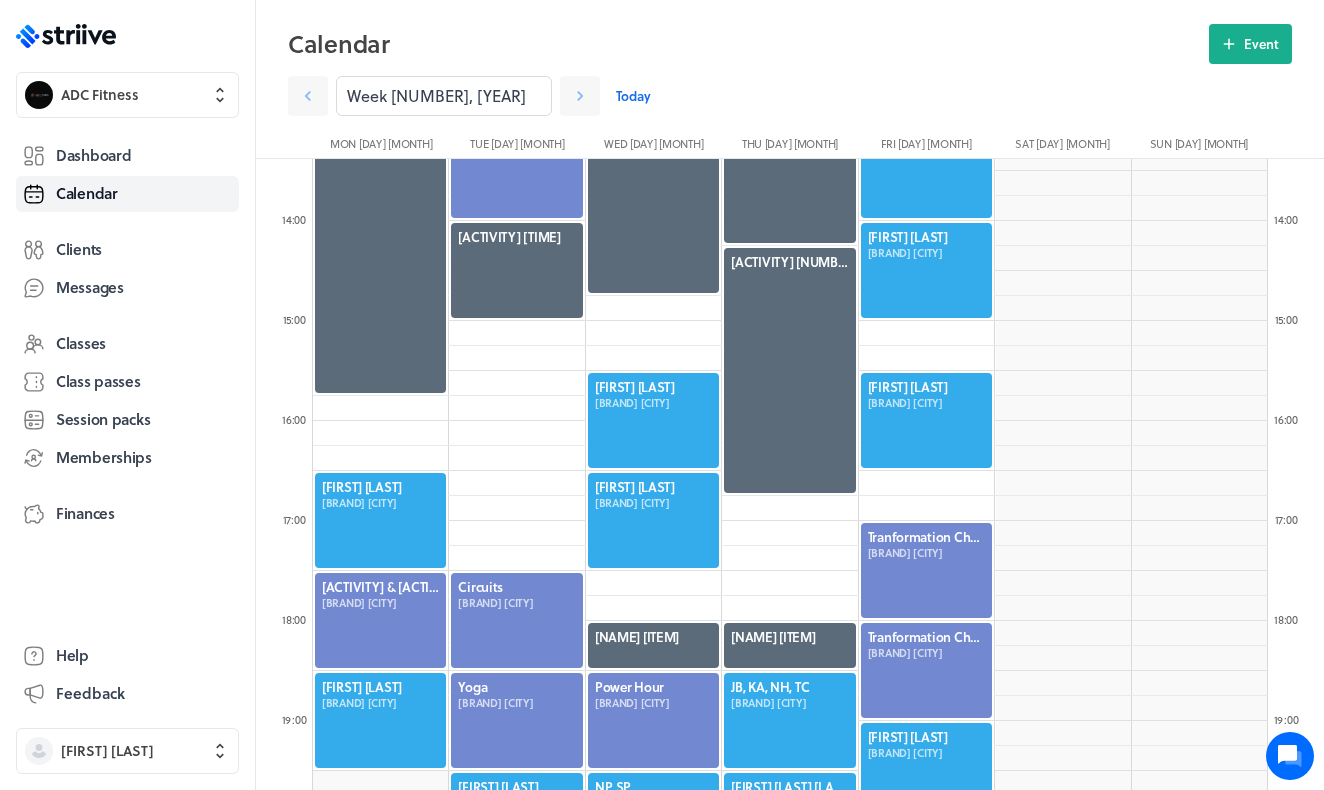 scroll, scrollTop: 1339, scrollLeft: 0, axis: vertical 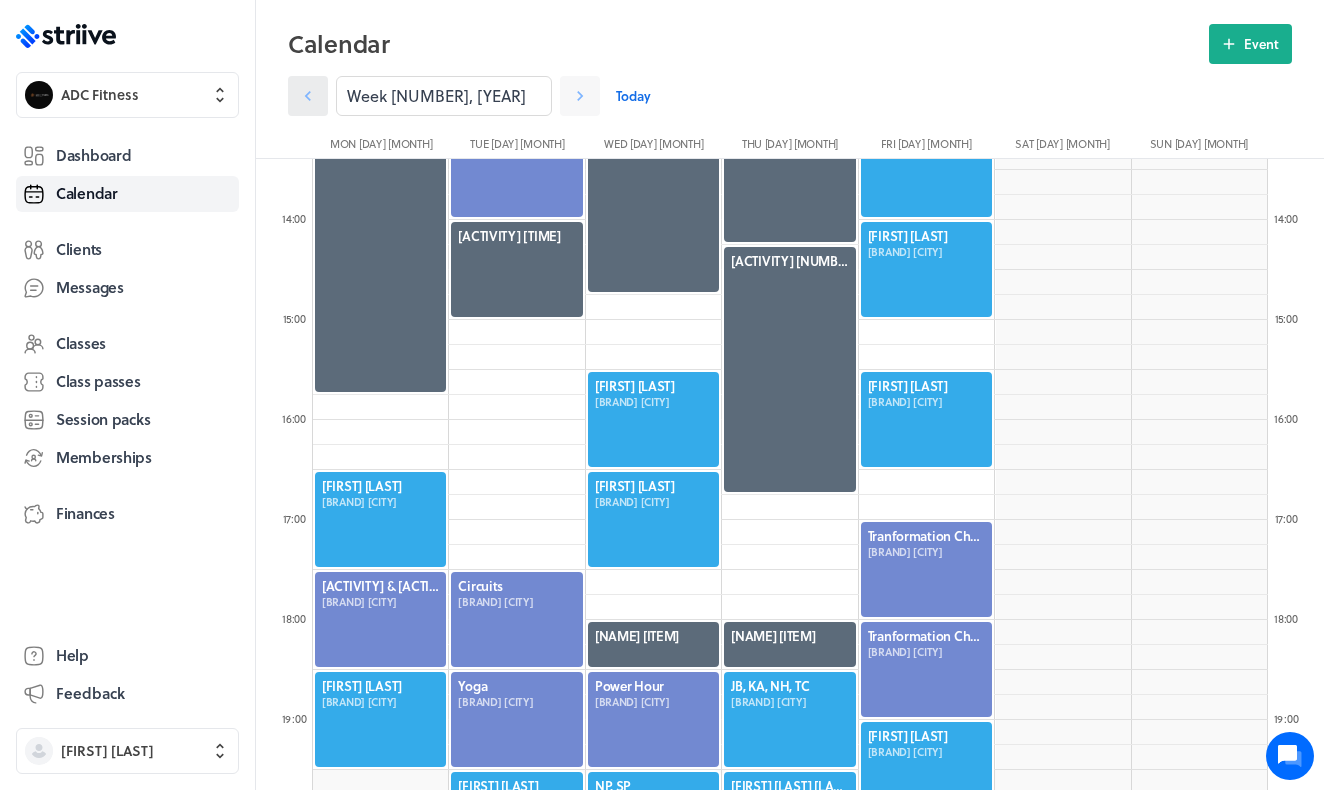 click 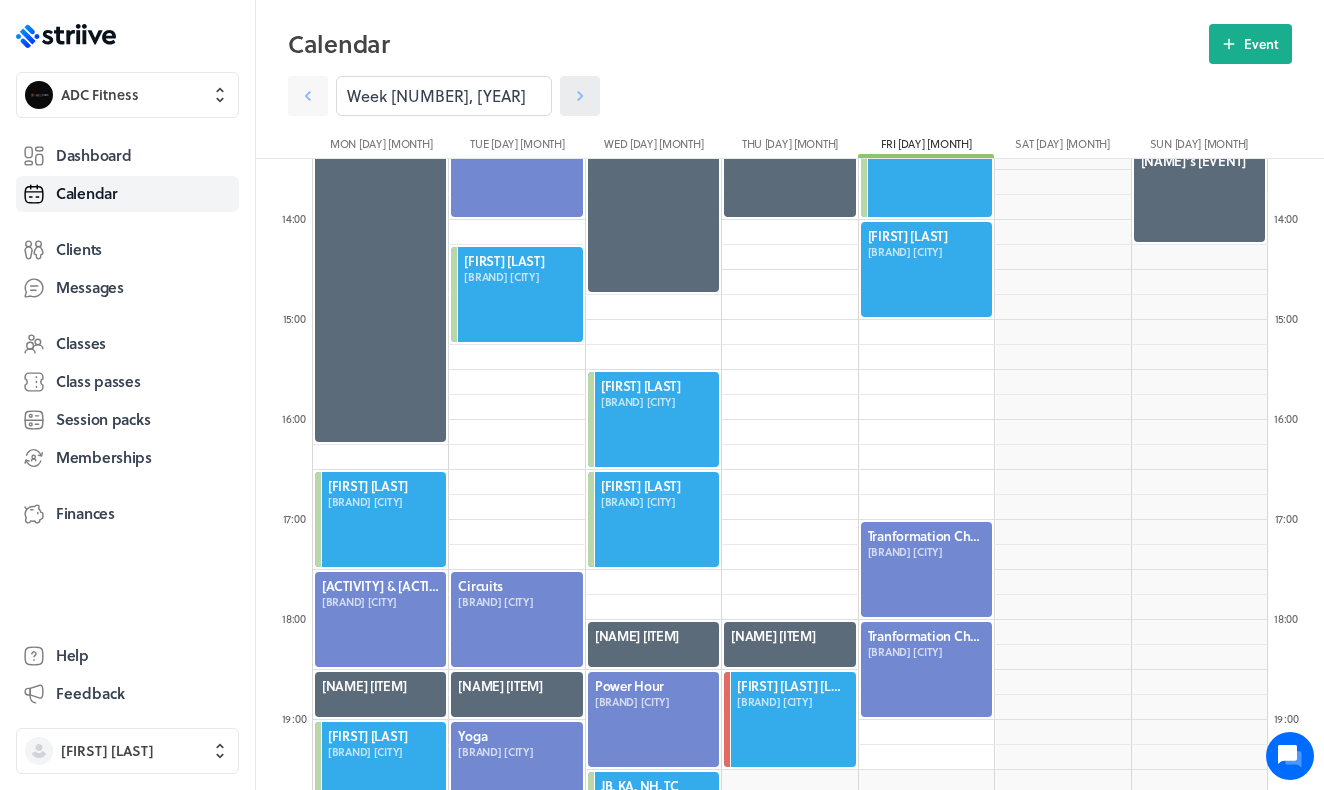 click at bounding box center [580, 96] 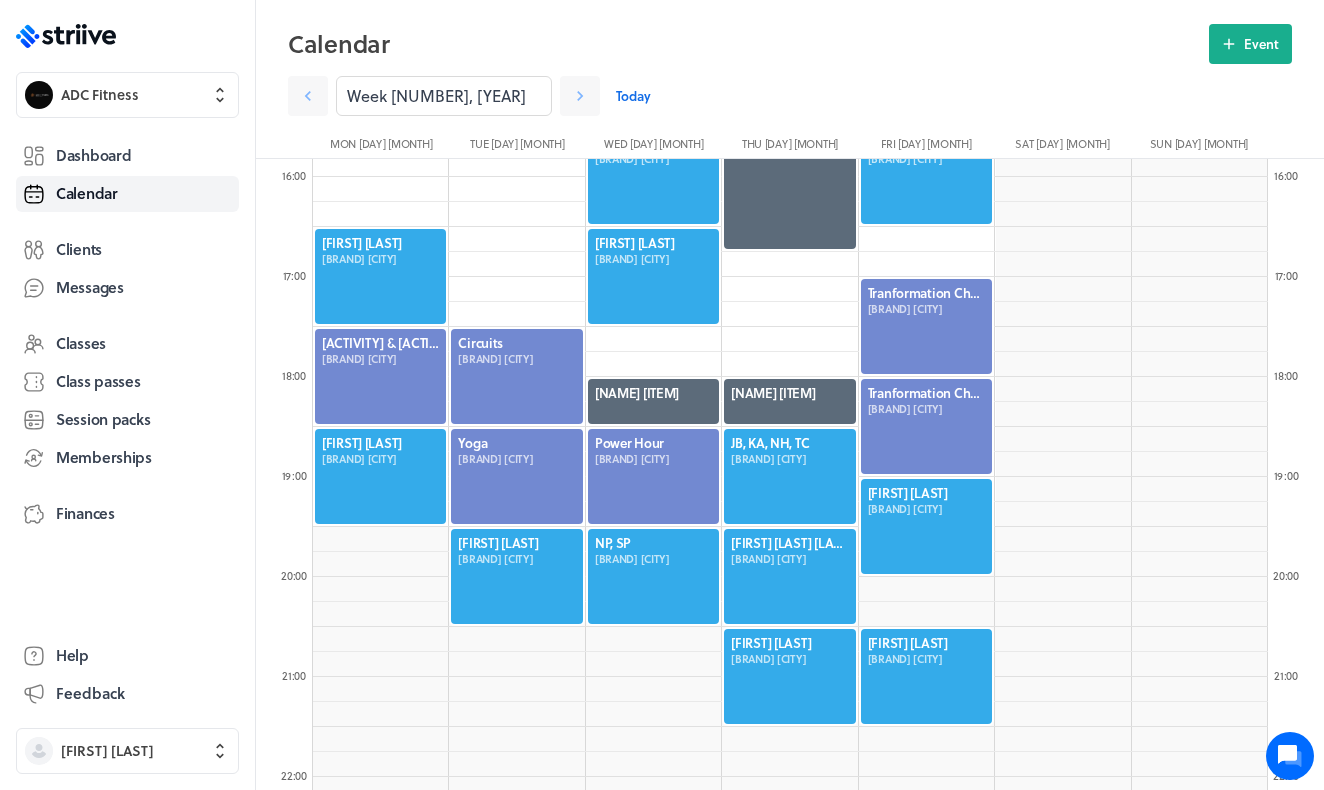 scroll, scrollTop: 1605, scrollLeft: 0, axis: vertical 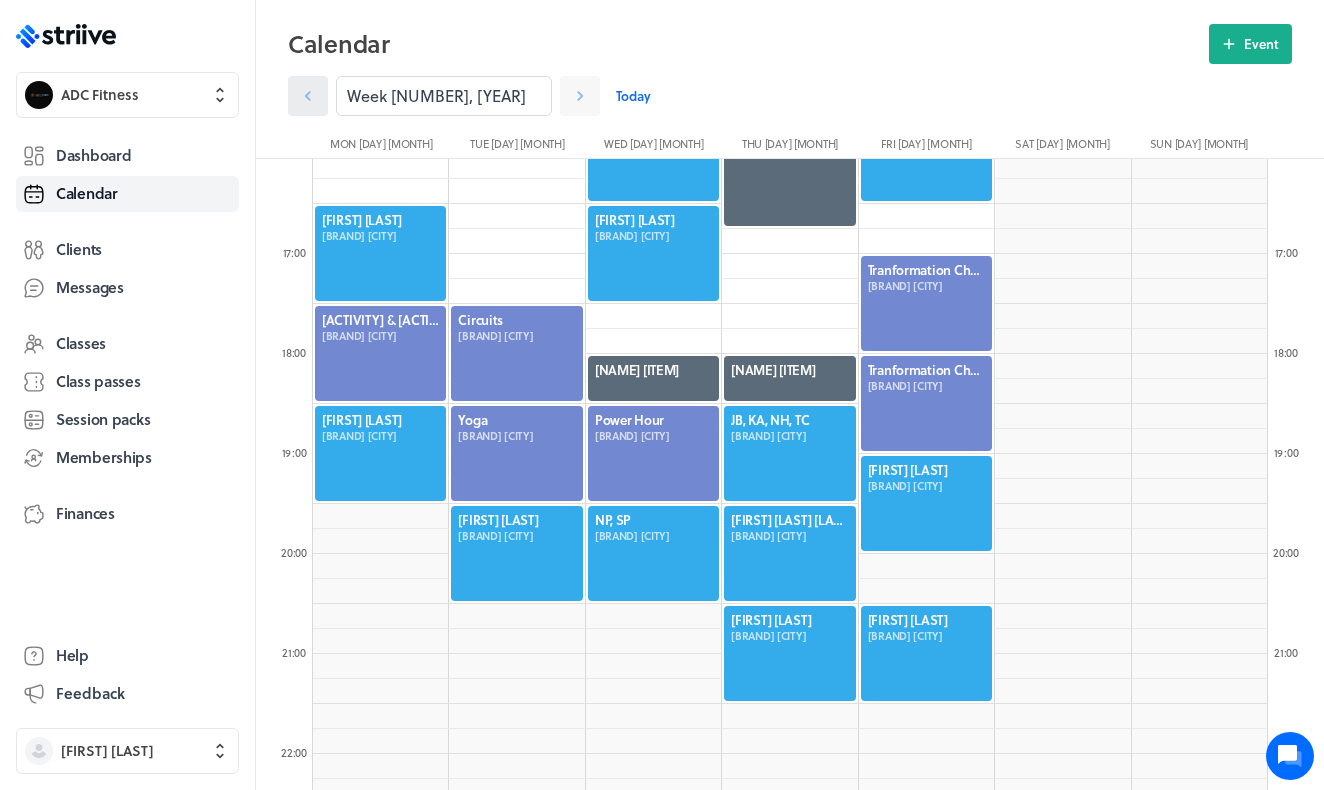 click 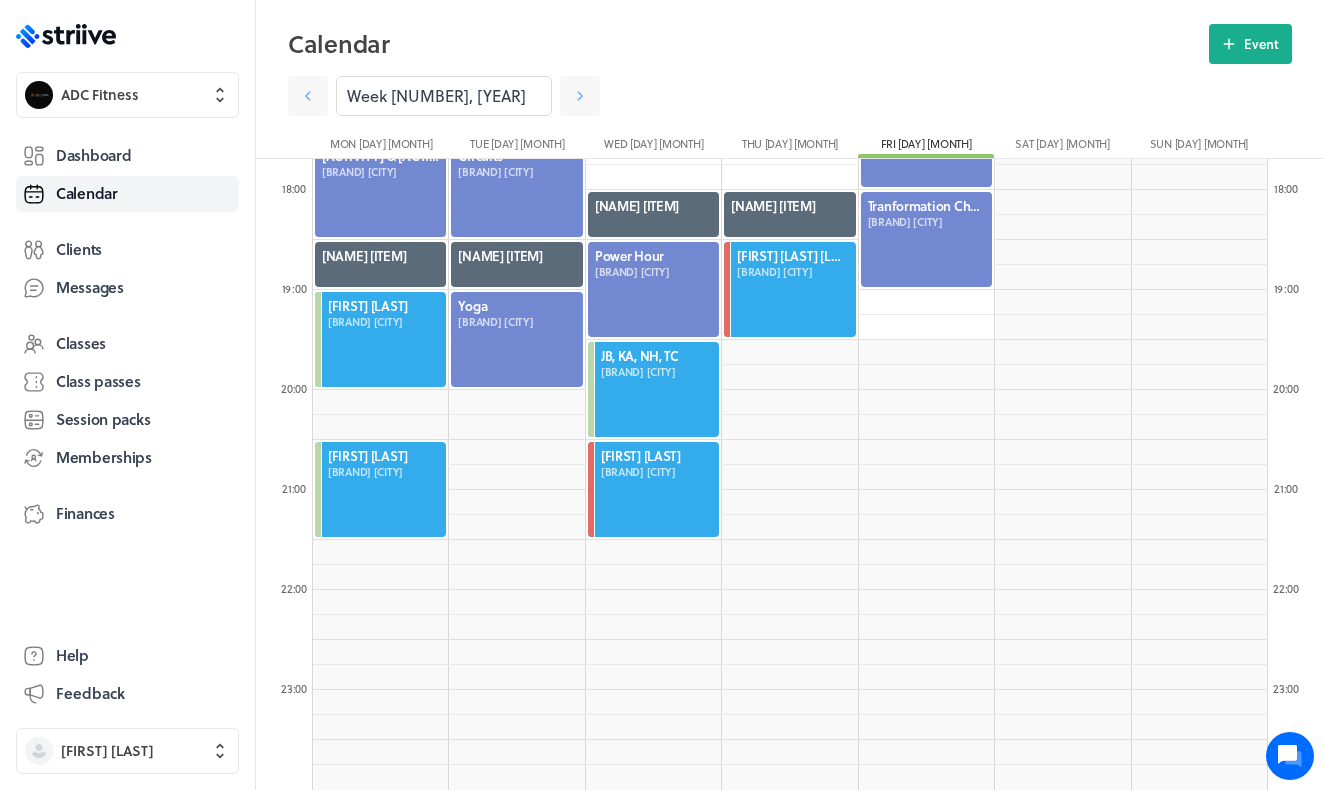 scroll, scrollTop: 1769, scrollLeft: 0, axis: vertical 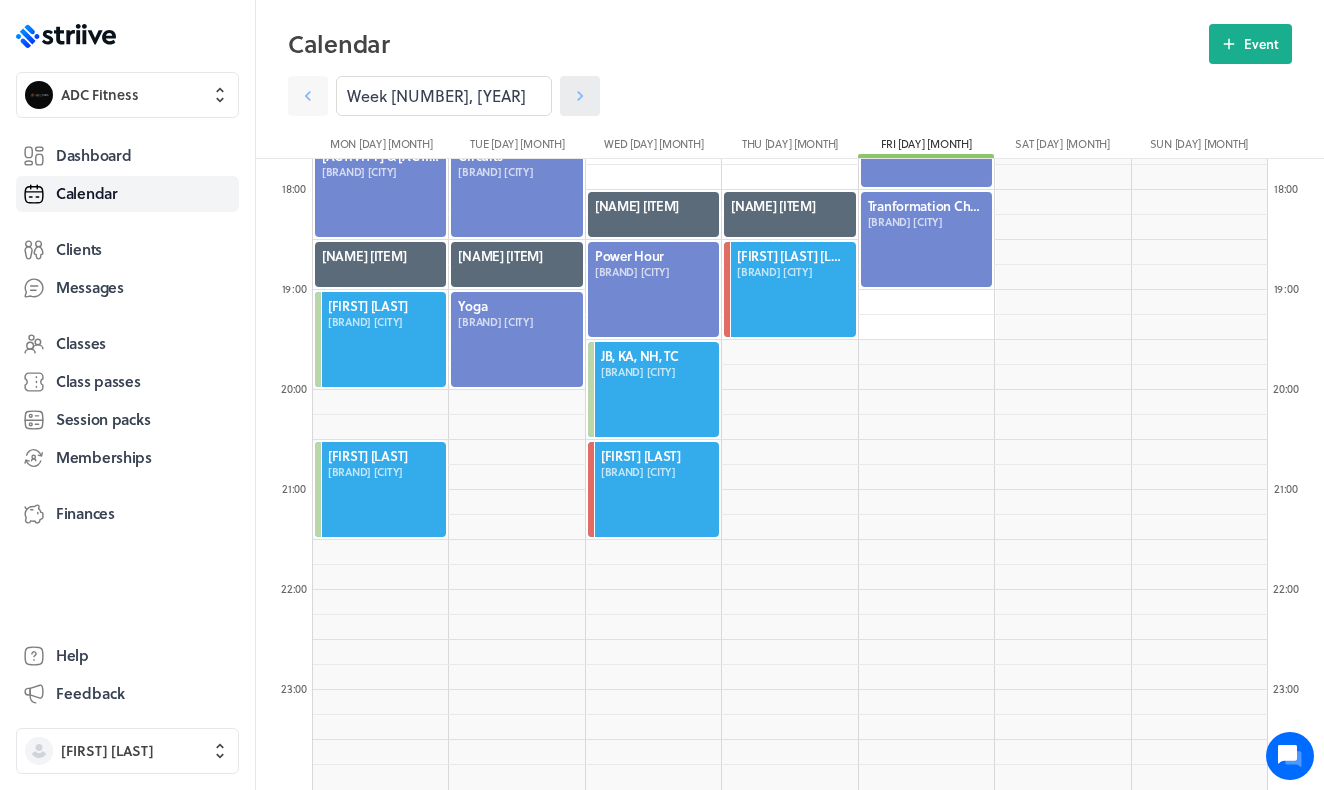 click 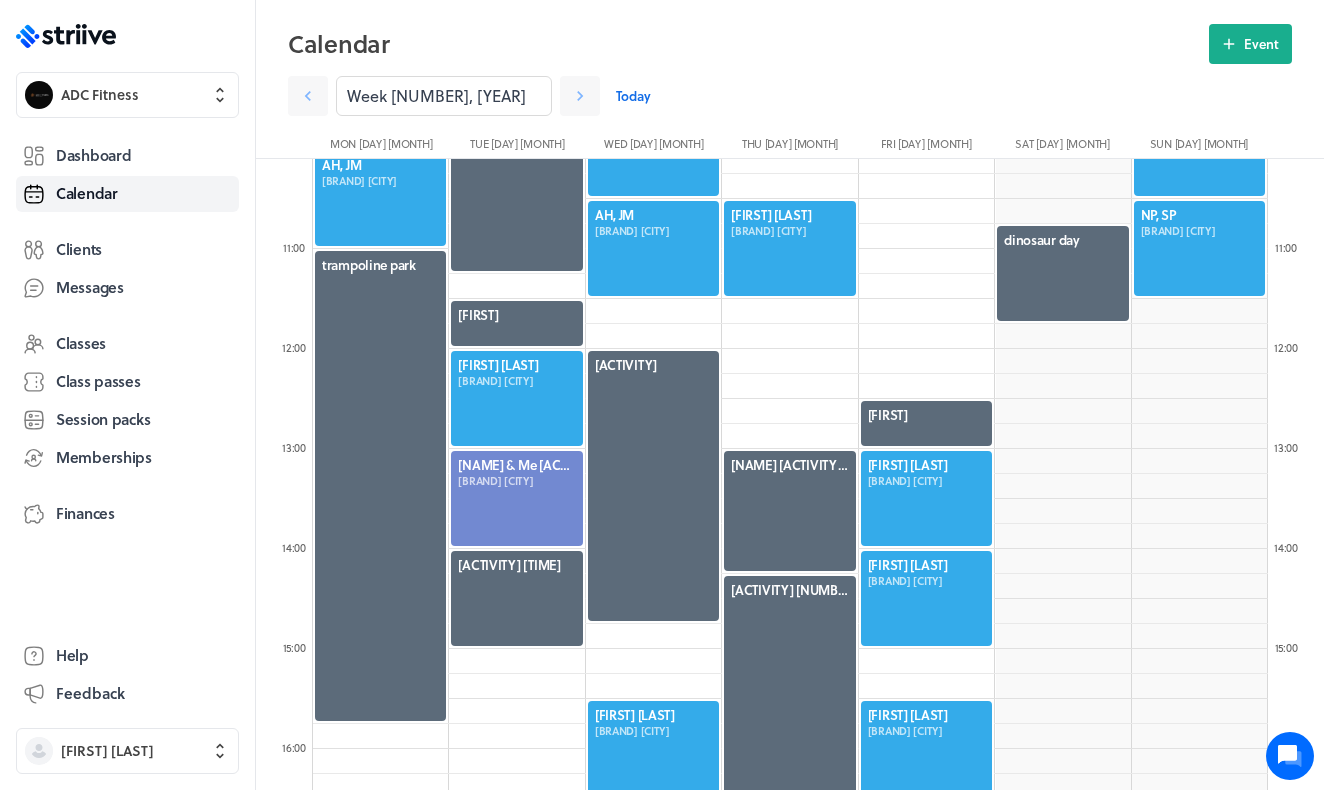 scroll, scrollTop: 1013, scrollLeft: 0, axis: vertical 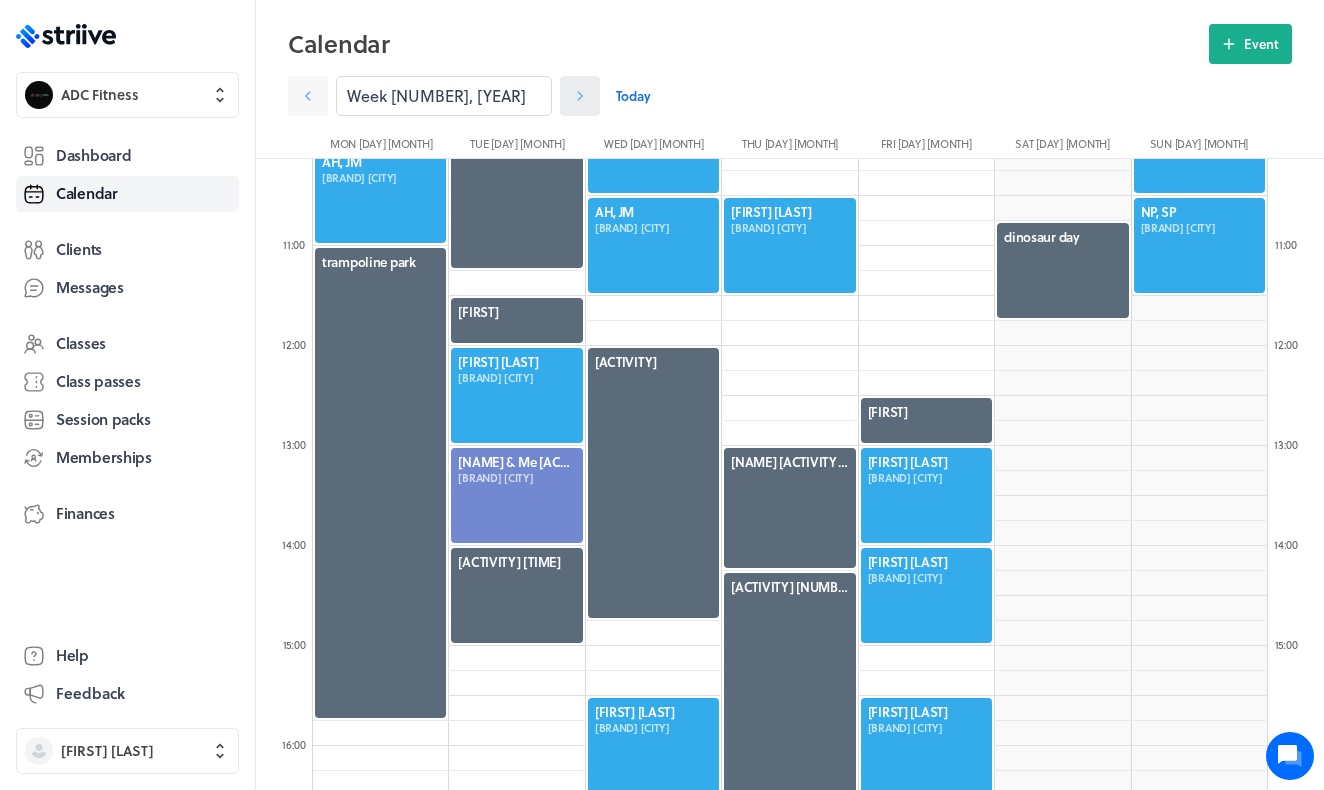 click 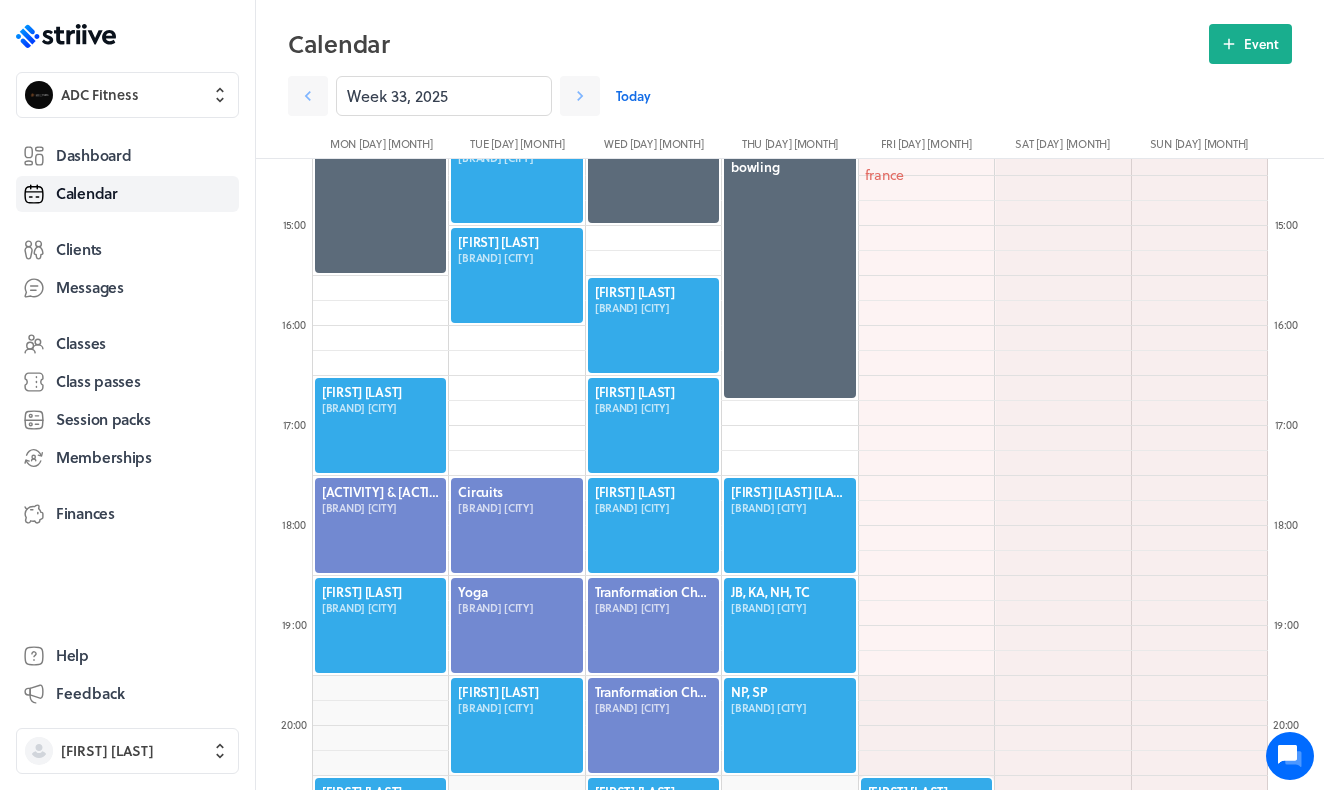 scroll, scrollTop: 1509, scrollLeft: 0, axis: vertical 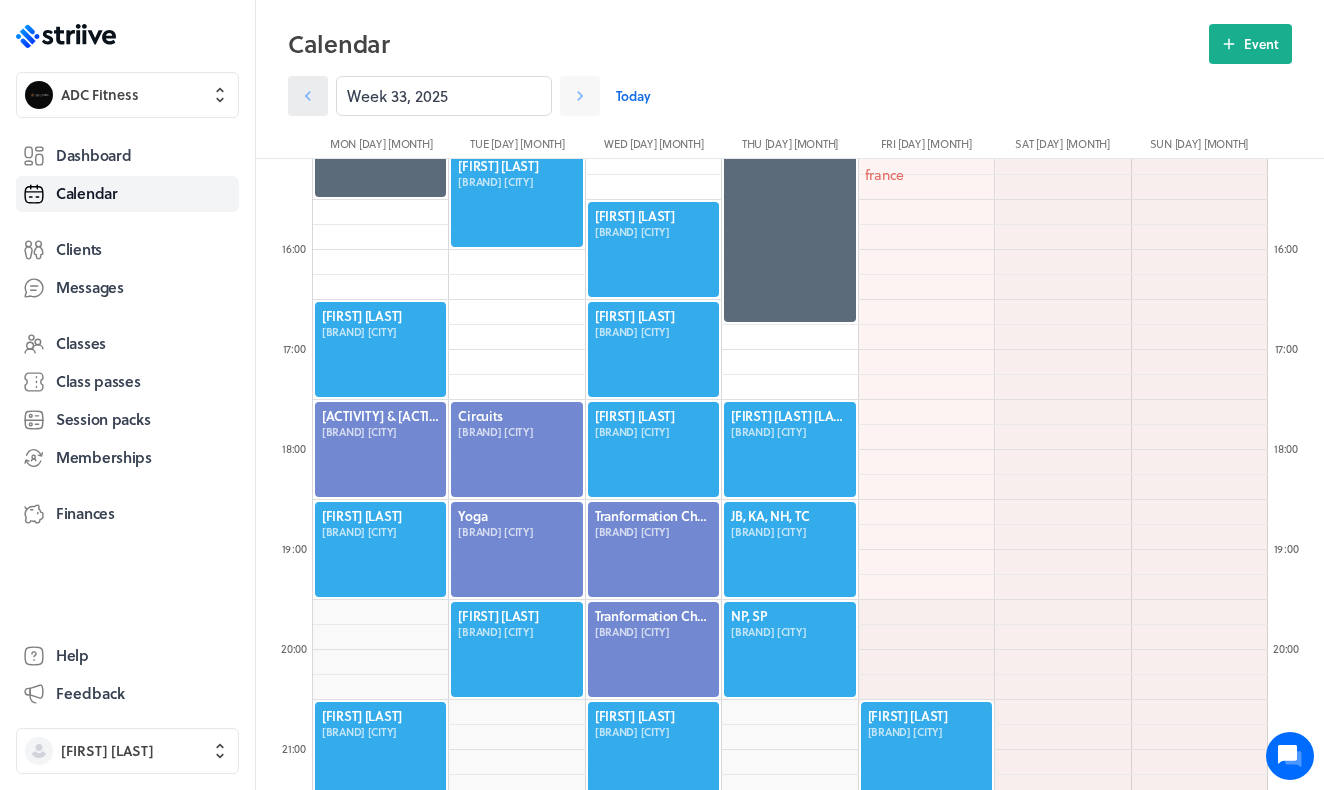 click at bounding box center [308, 96] 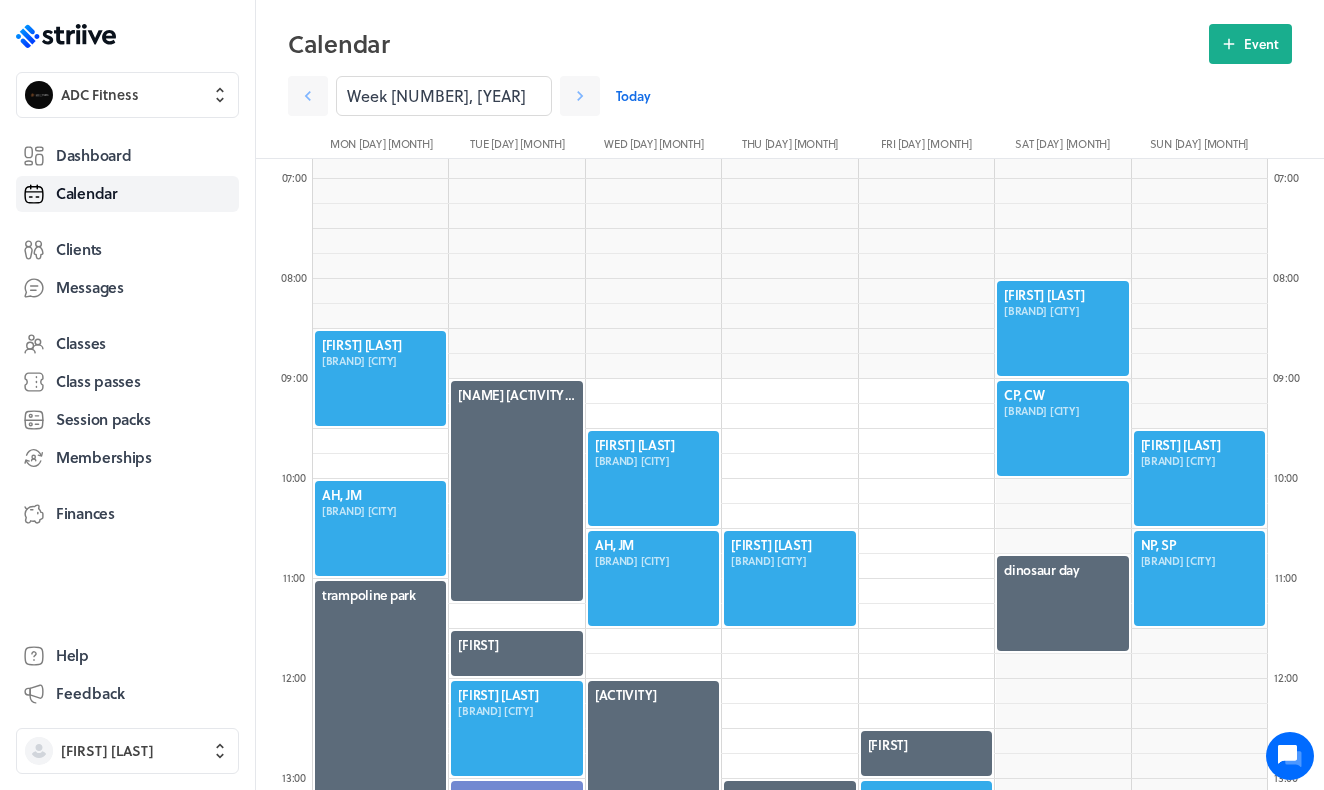 scroll, scrollTop: 686, scrollLeft: 0, axis: vertical 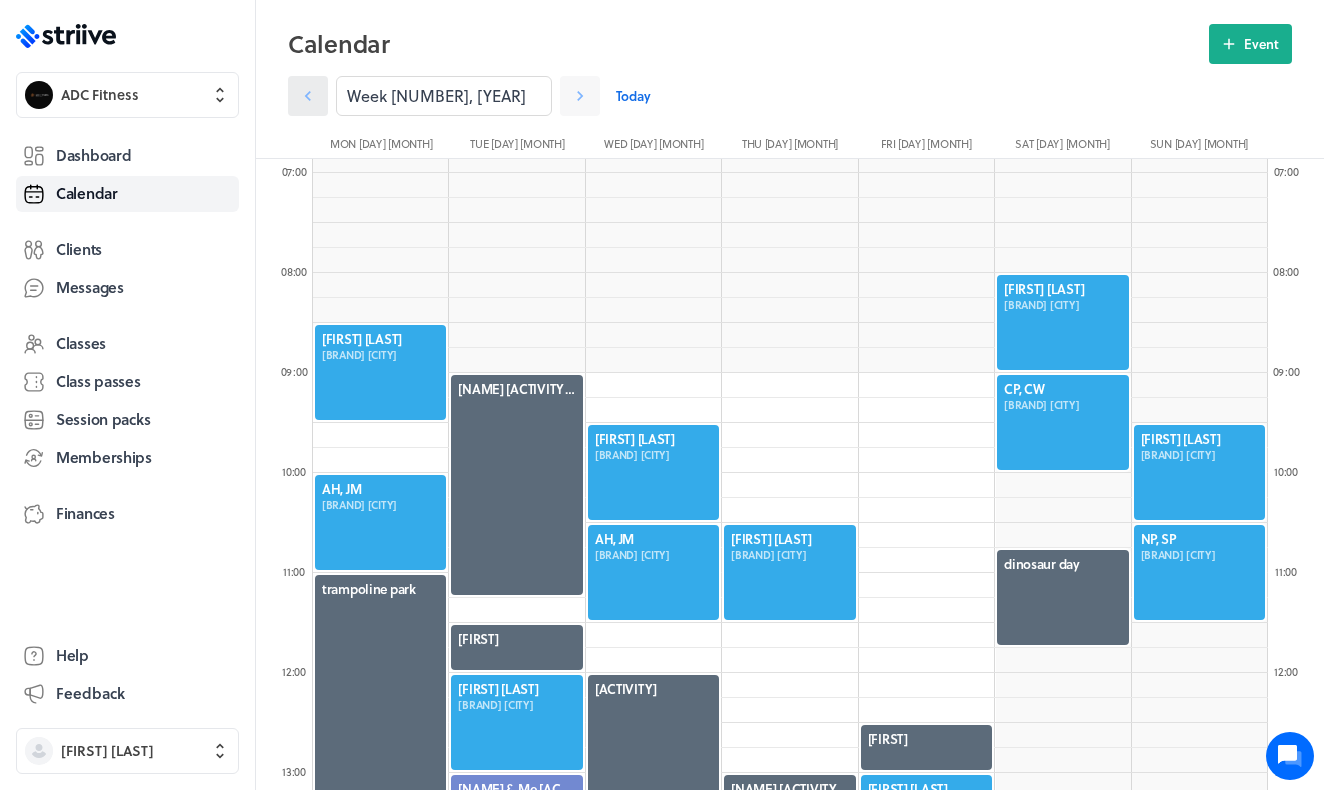 click at bounding box center (308, 96) 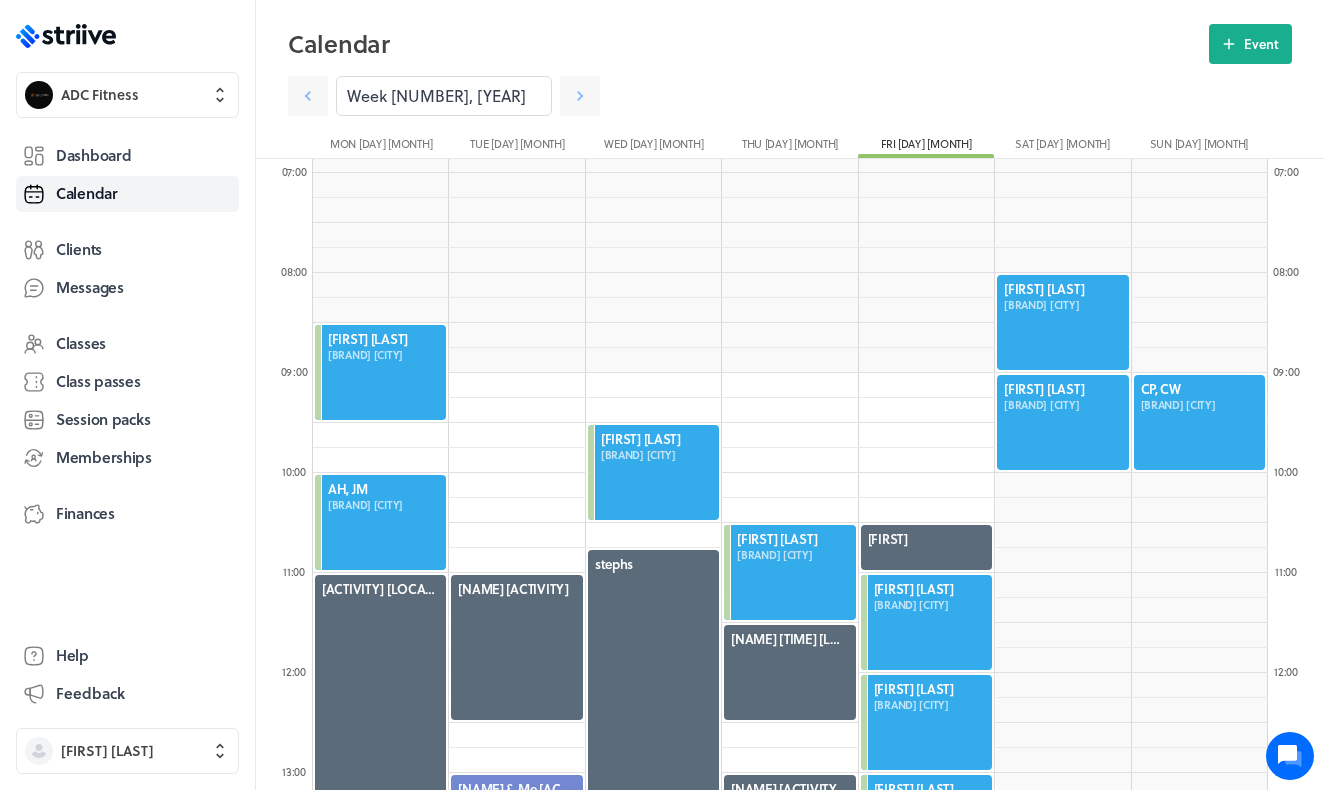 click at bounding box center (1062, 422) 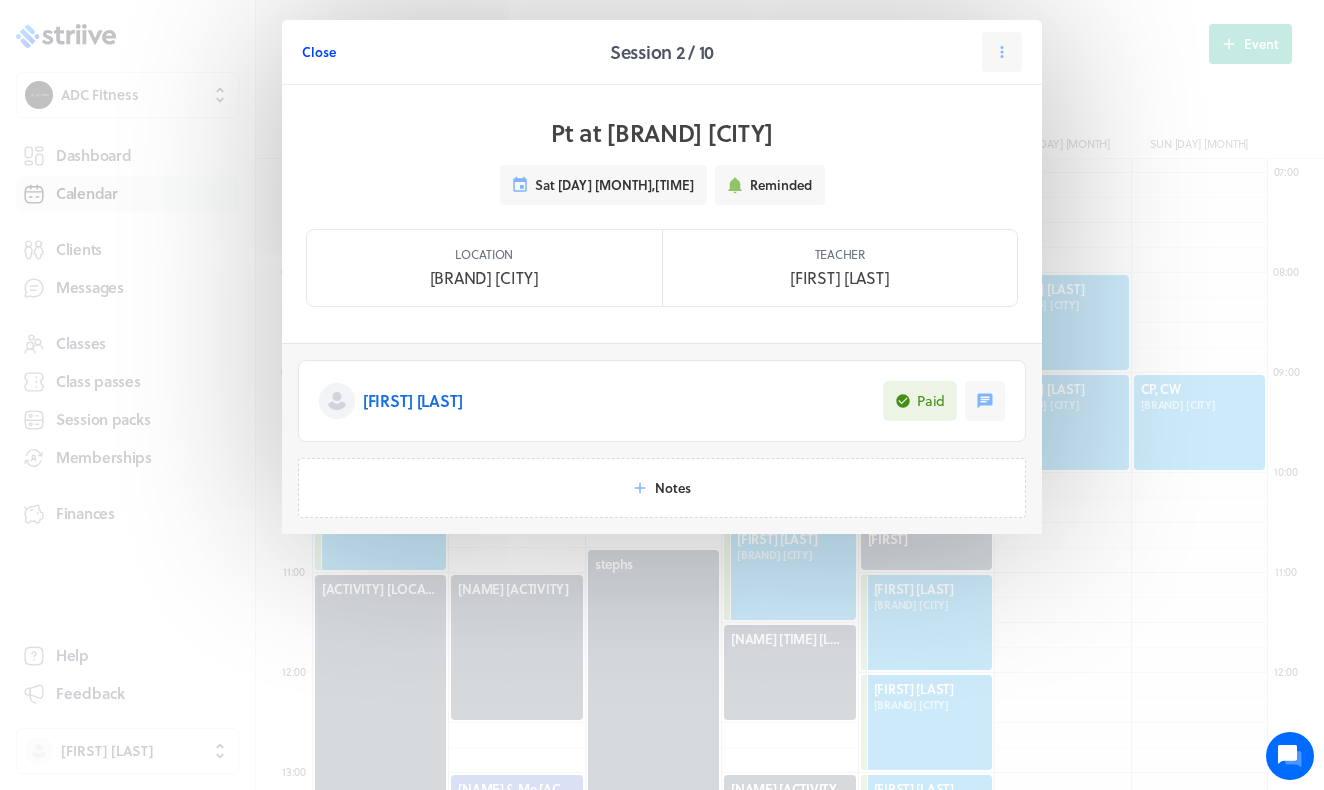 click on "Close" at bounding box center [319, 52] 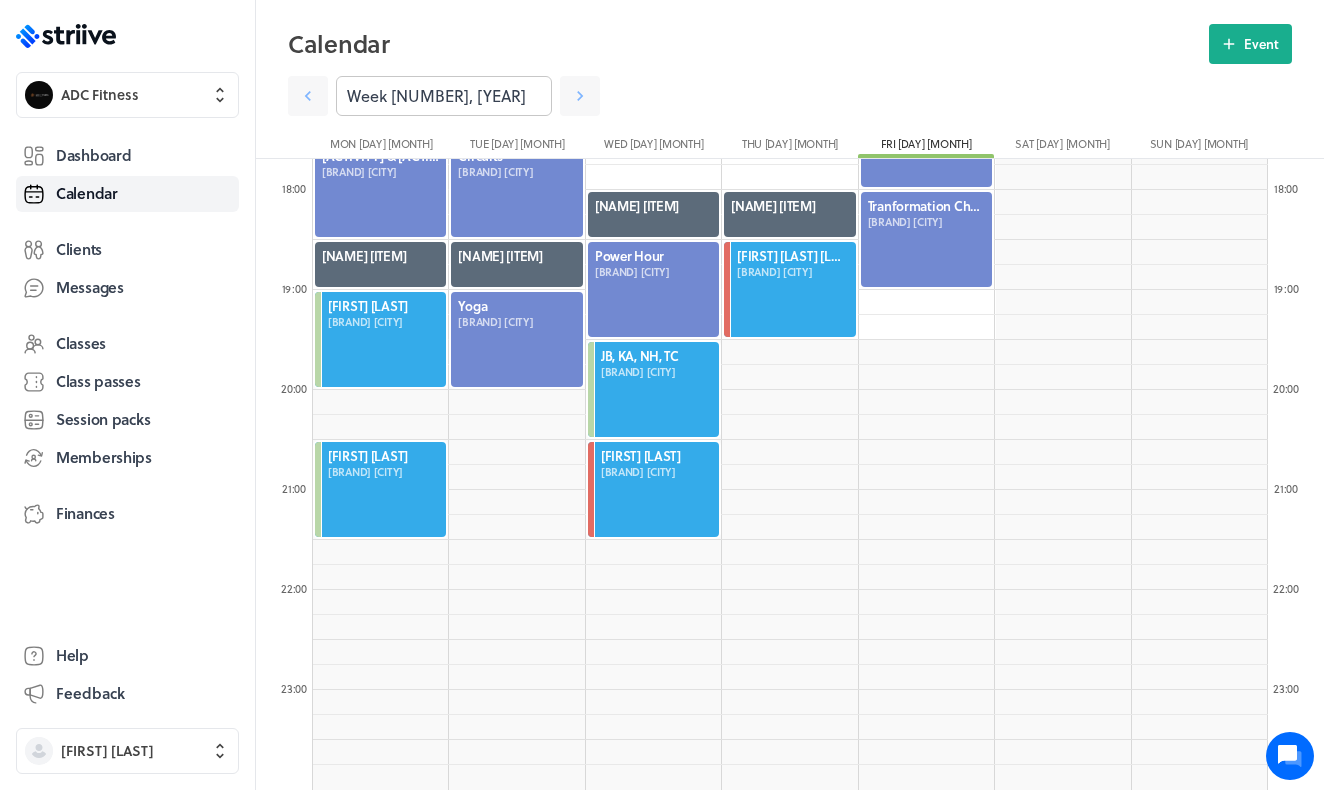 scroll, scrollTop: 1769, scrollLeft: 0, axis: vertical 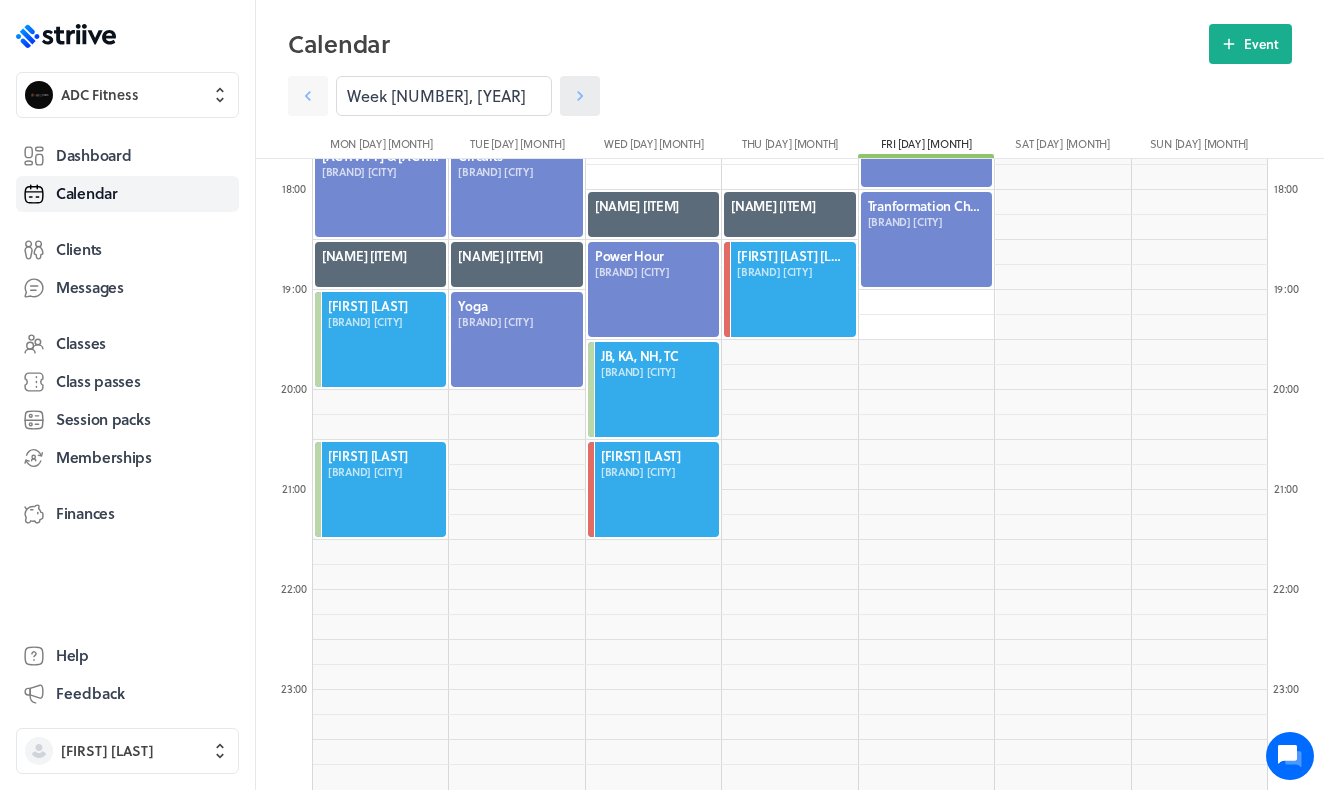 click 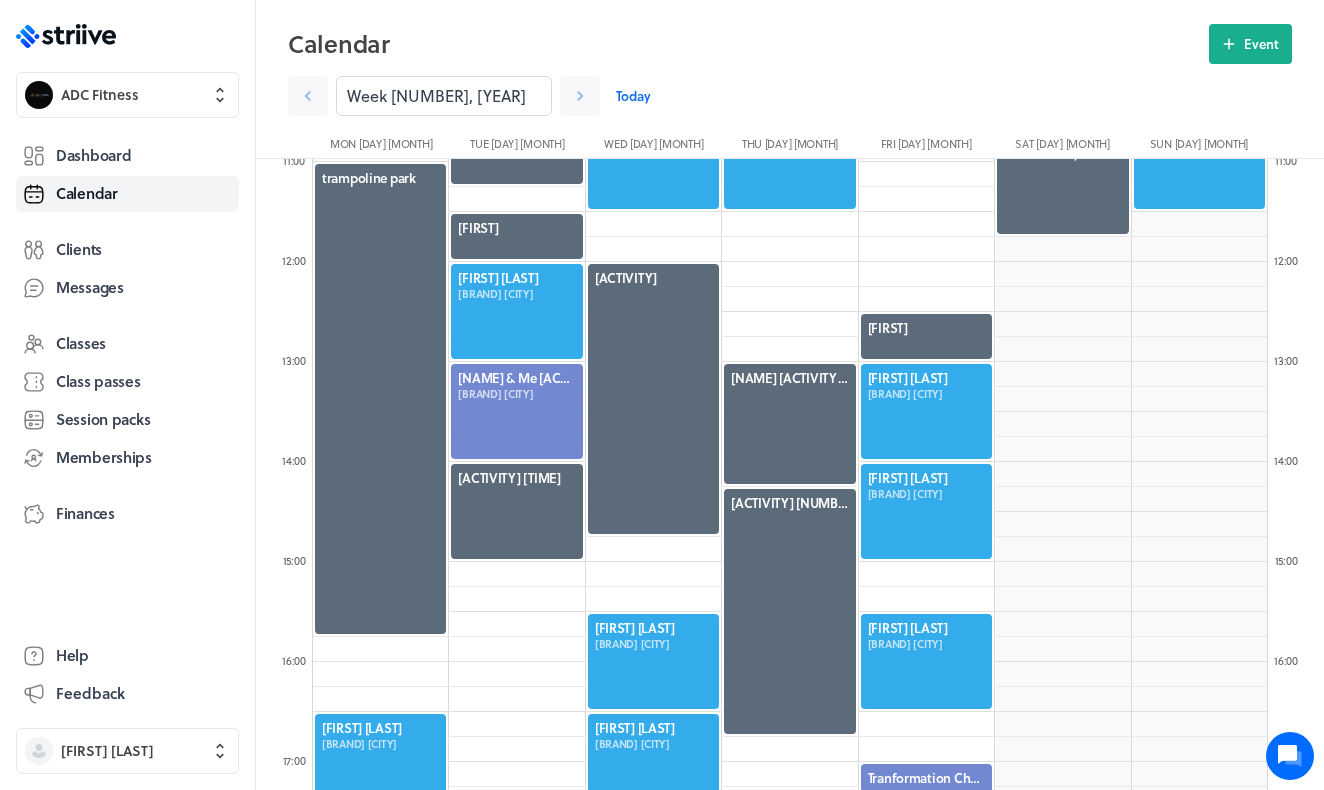 scroll, scrollTop: 1098, scrollLeft: 0, axis: vertical 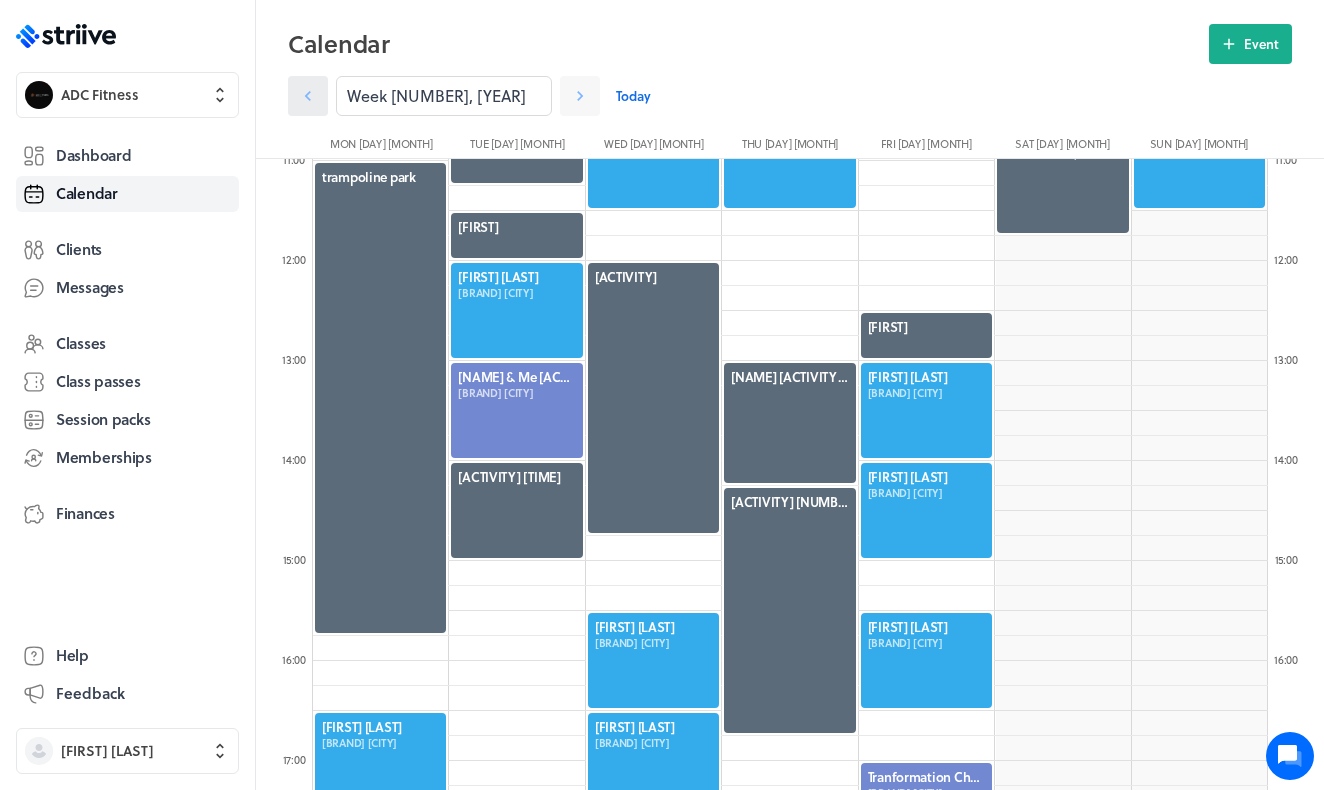 click 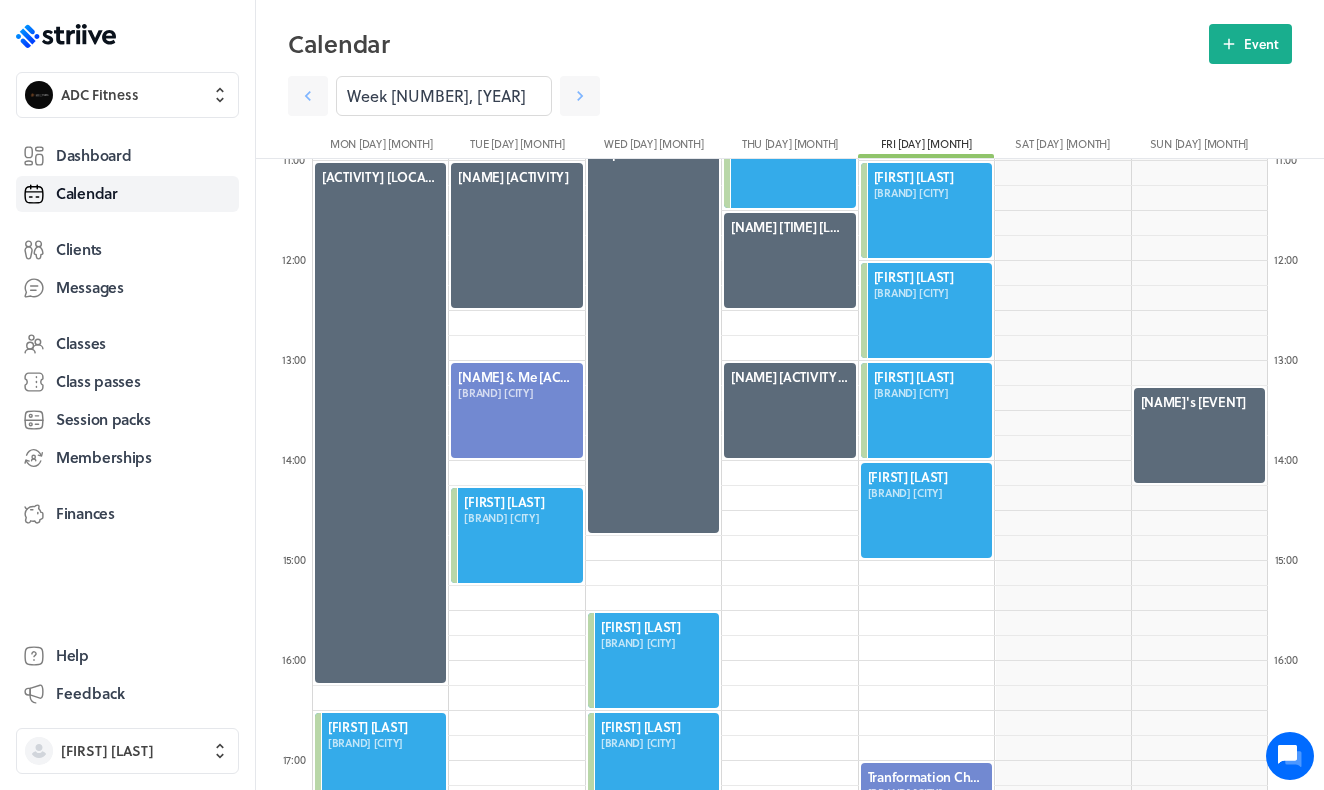 click on "Calendar - [BRAND]
Event
Week [NUMBER], [YEAR]
Mon [DAY] [MONTH]
Tue [DAY] [MONTH]
Wed [DAY] [MONTH]
Thu [DAY] [MONTH]
Fri [DAY] [MONTH]
Sat [DAY] [MONTH]
Sun [DAY] [MONTH]" at bounding box center (790, 79) 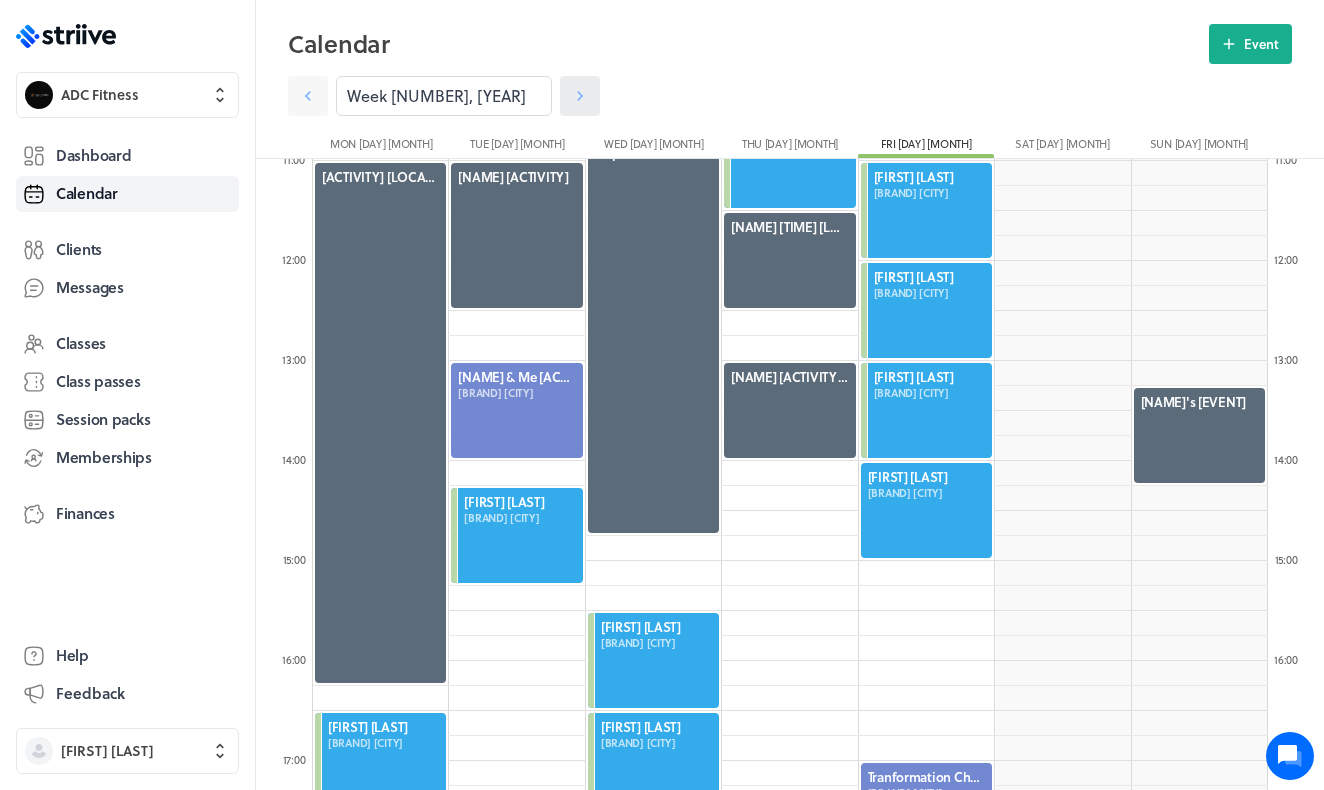 click 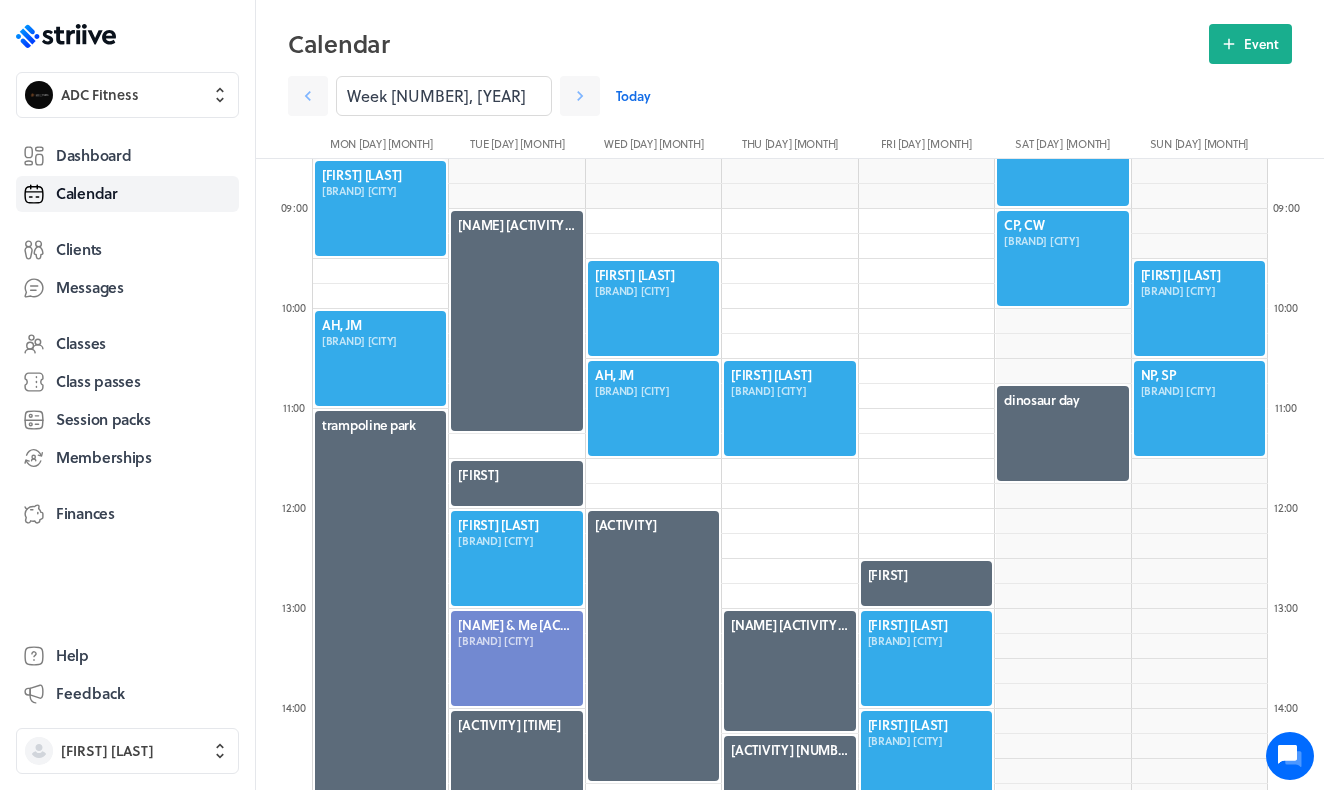 scroll, scrollTop: 775, scrollLeft: 0, axis: vertical 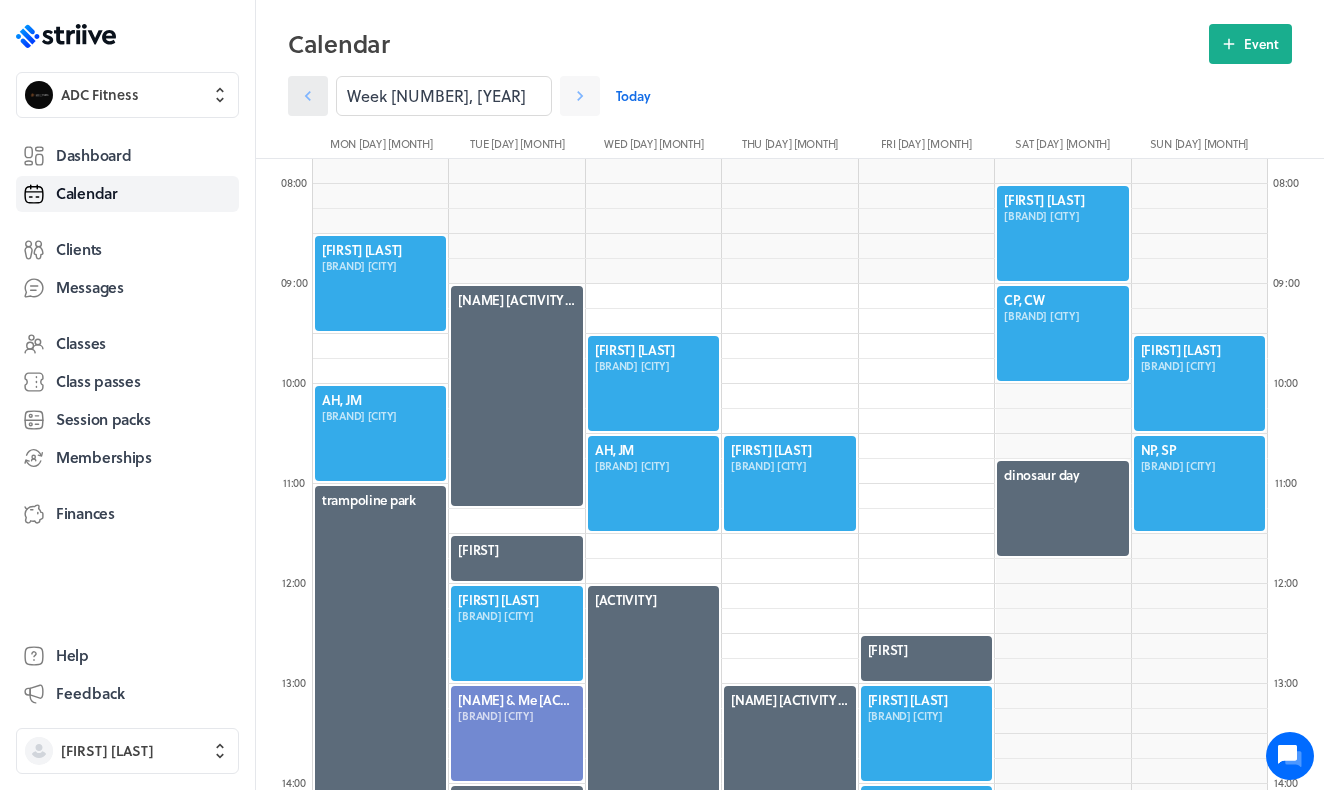 click 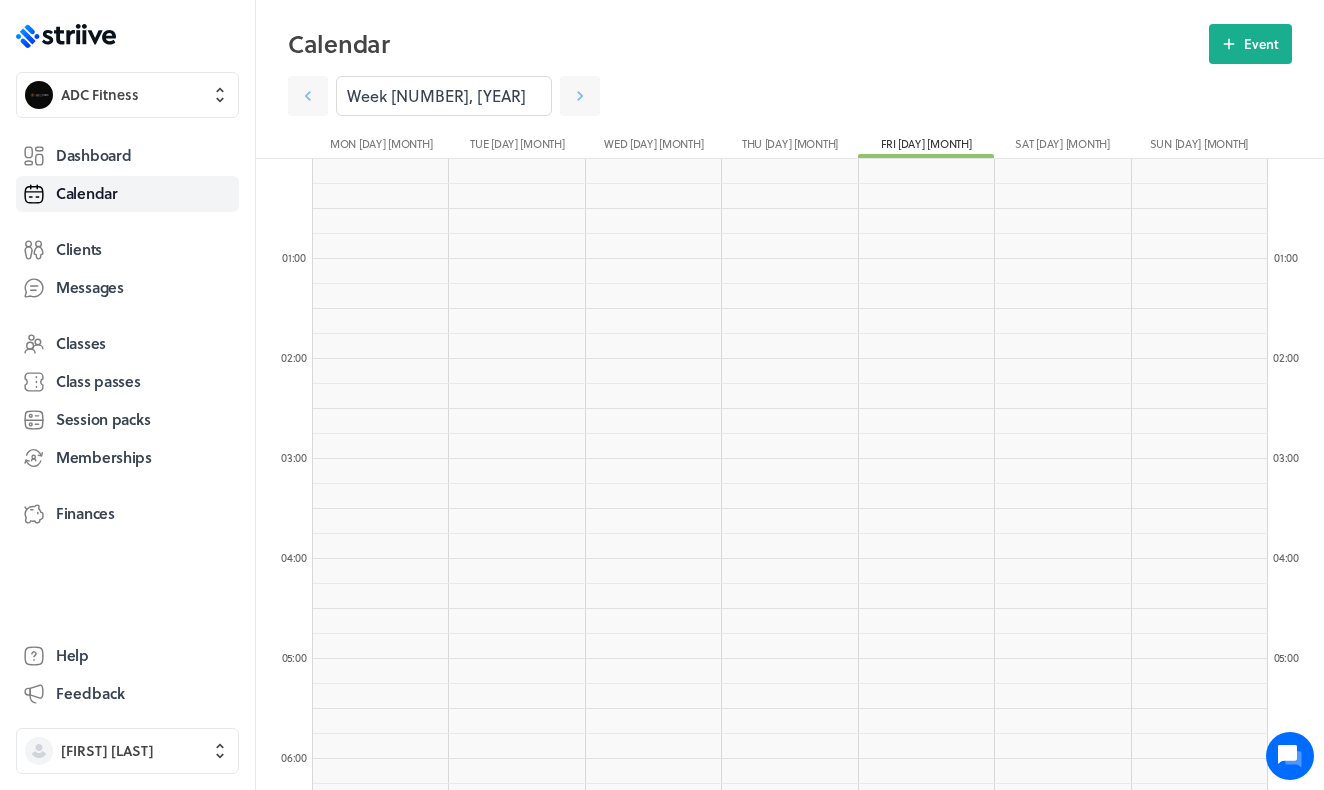 scroll, scrollTop: 0, scrollLeft: 0, axis: both 